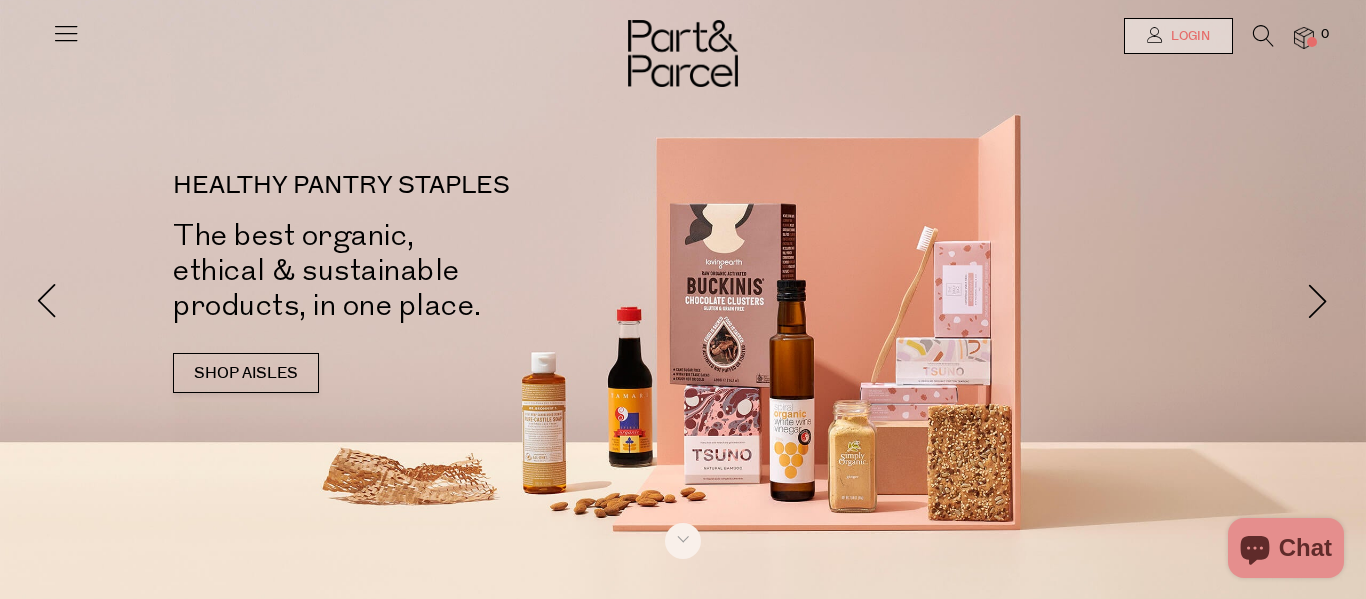 scroll, scrollTop: 0, scrollLeft: 0, axis: both 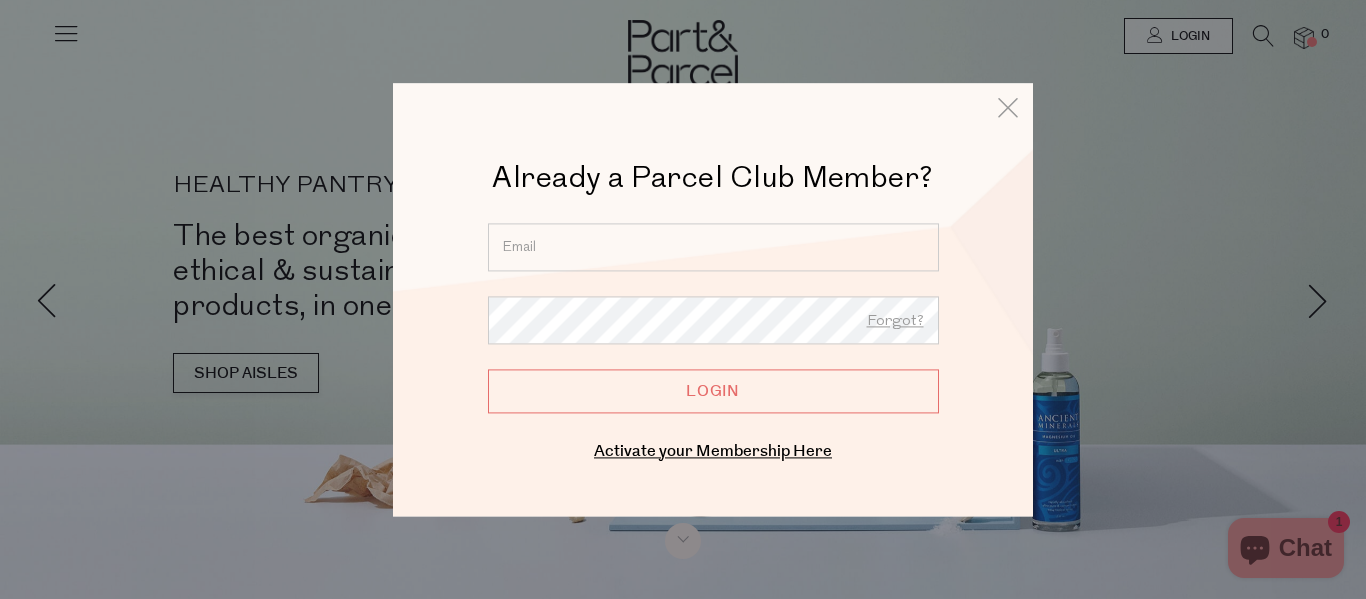 click at bounding box center (683, 299) 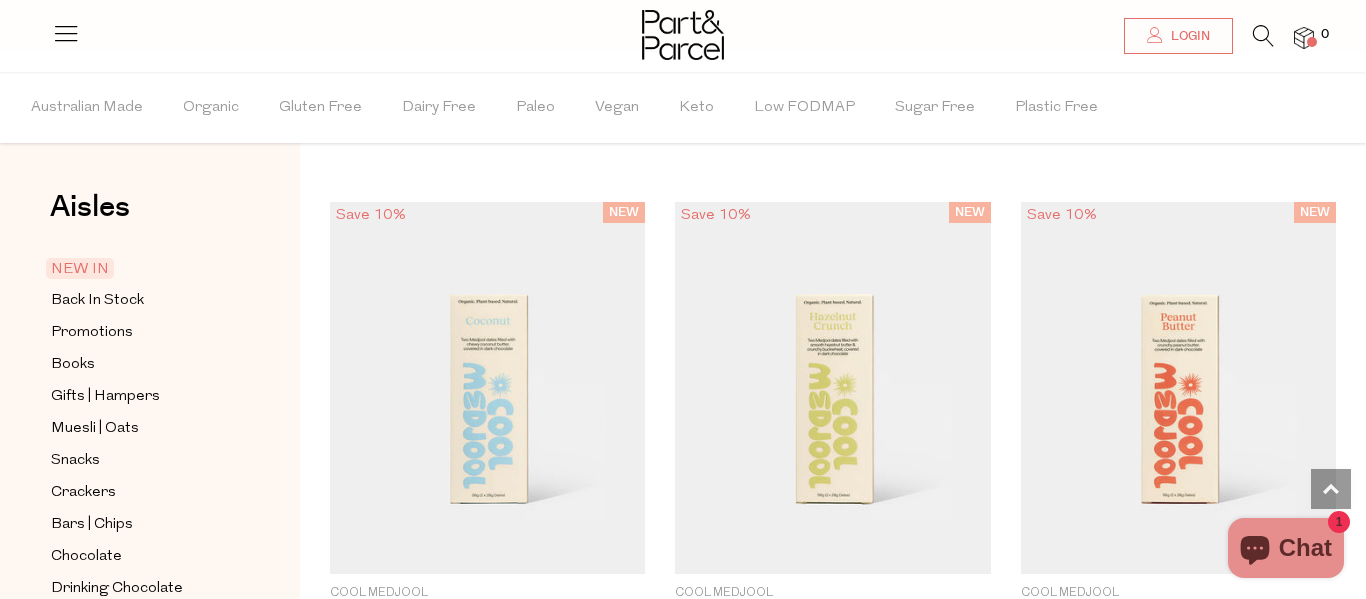 scroll, scrollTop: 0, scrollLeft: 0, axis: both 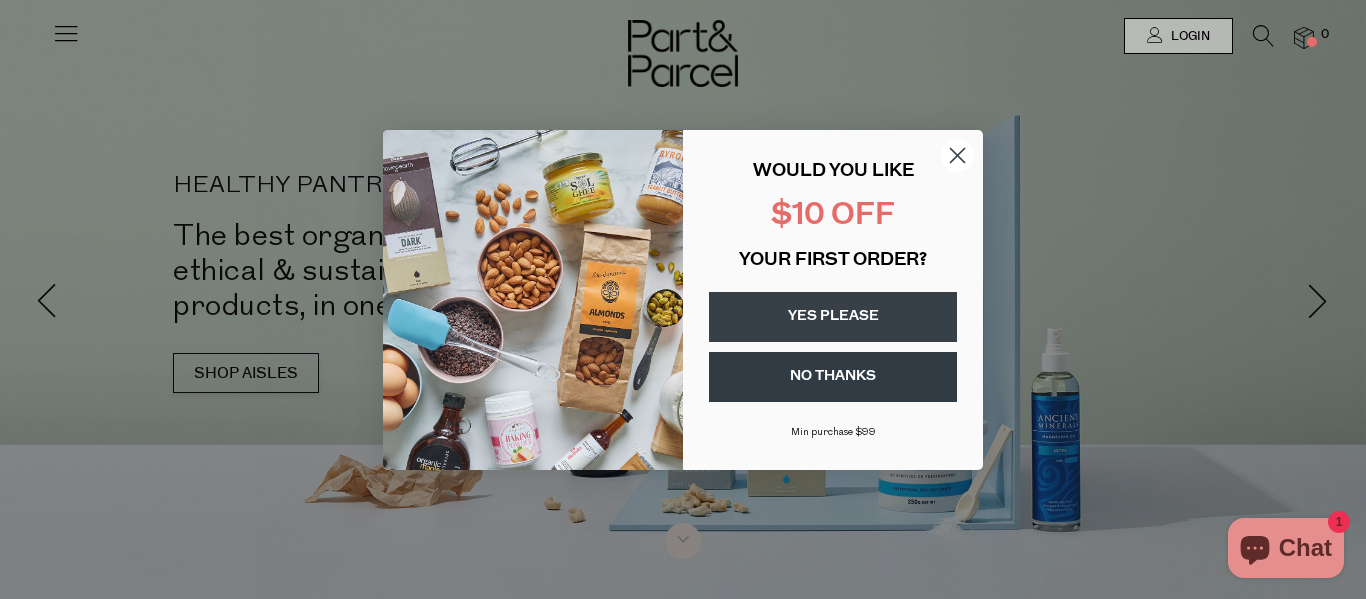 click on "YES PLEASE" at bounding box center (833, 317) 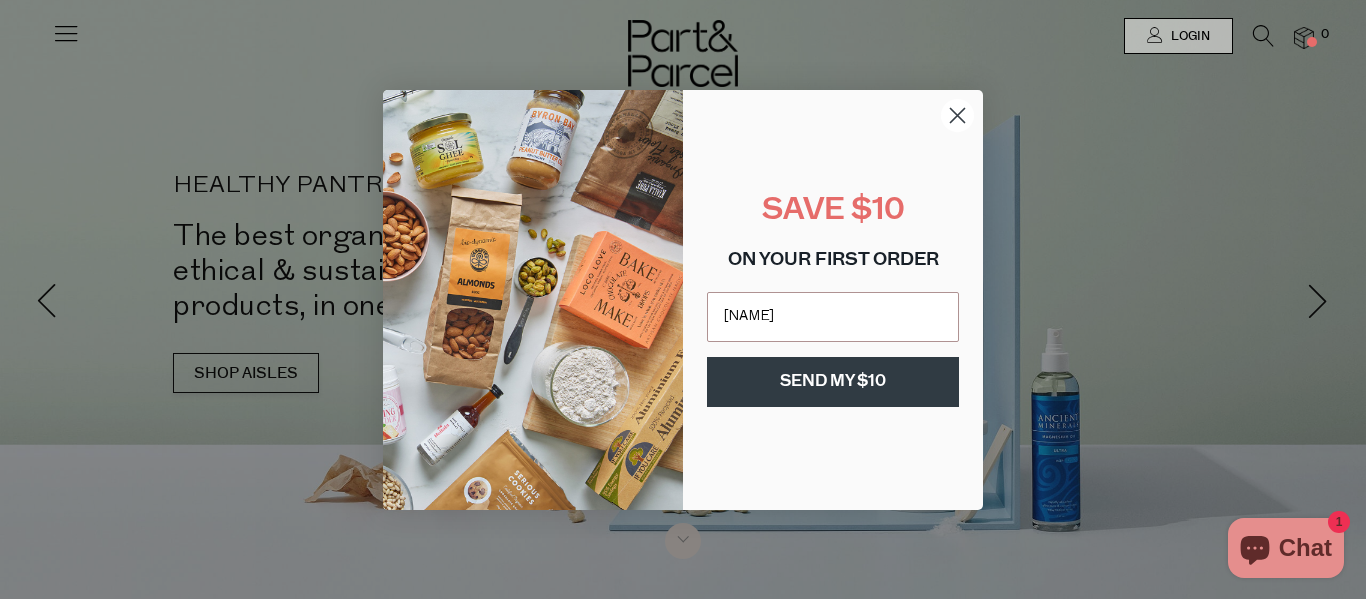 type on "linda.m.2k11@gmail.com" 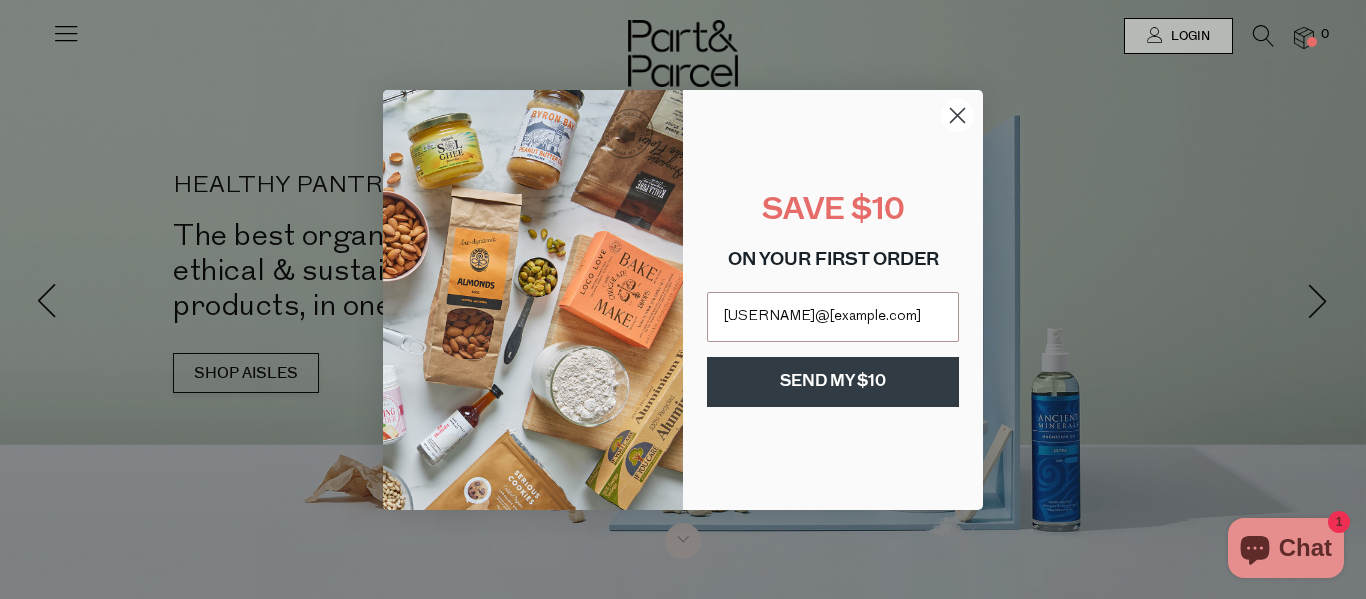 click on "SEND MY $10" at bounding box center [833, 382] 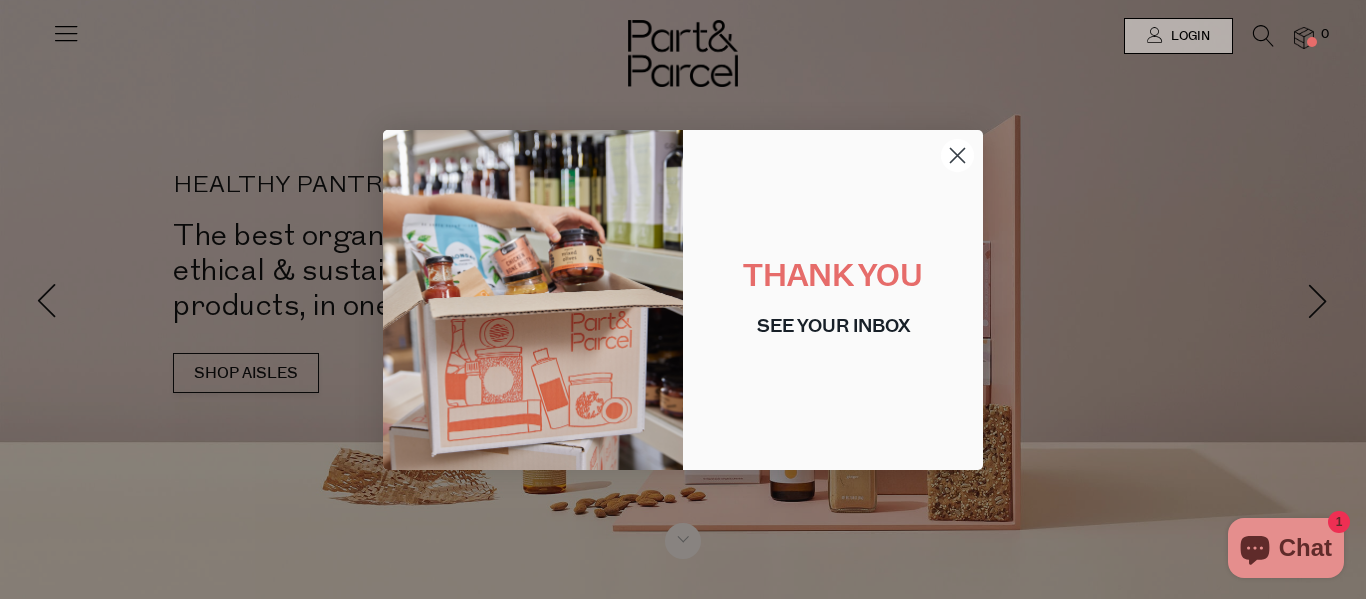 click 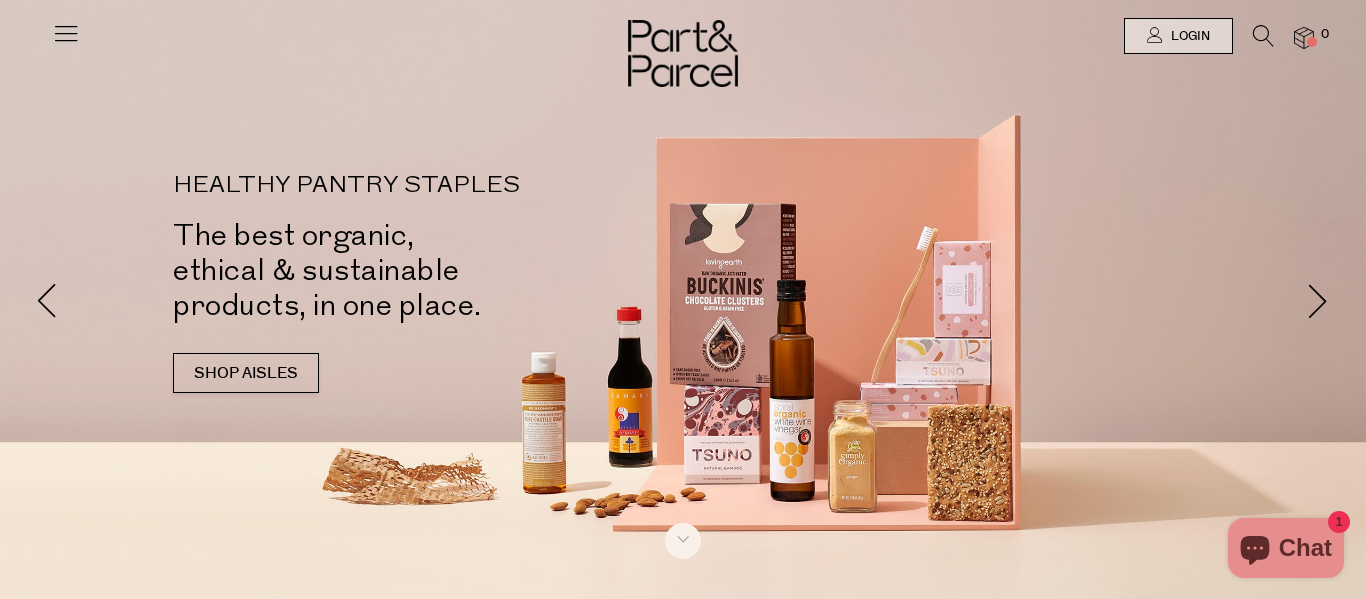 click at bounding box center (66, 33) 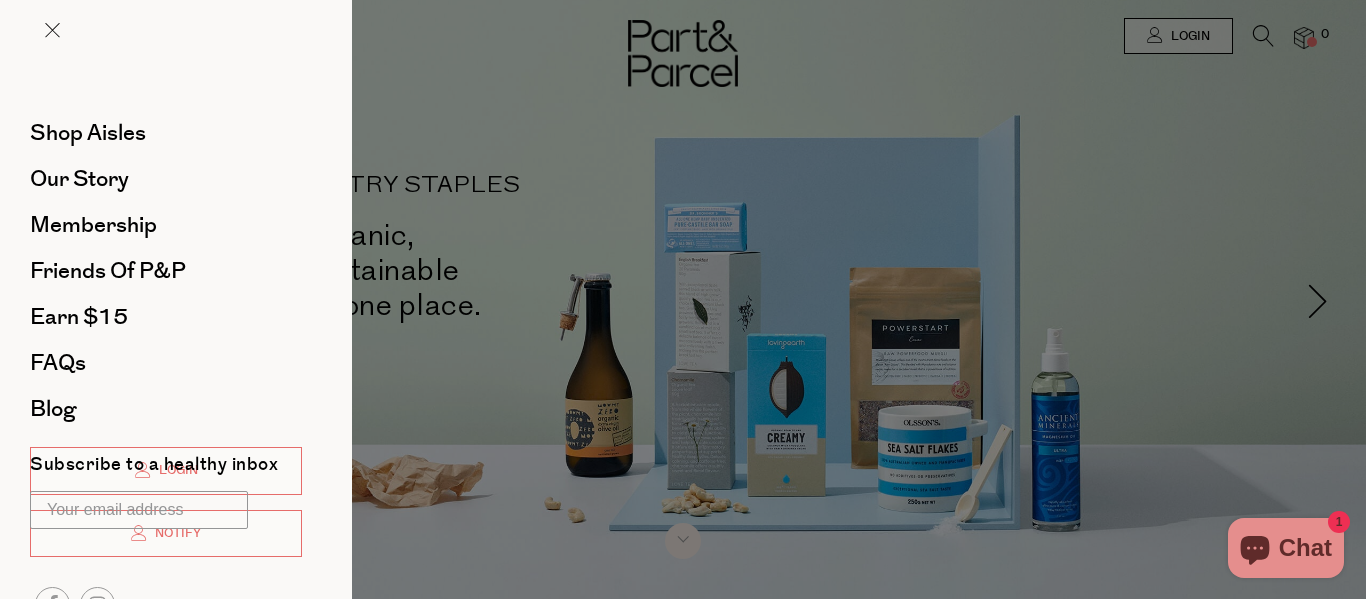 click at bounding box center [683, 299] 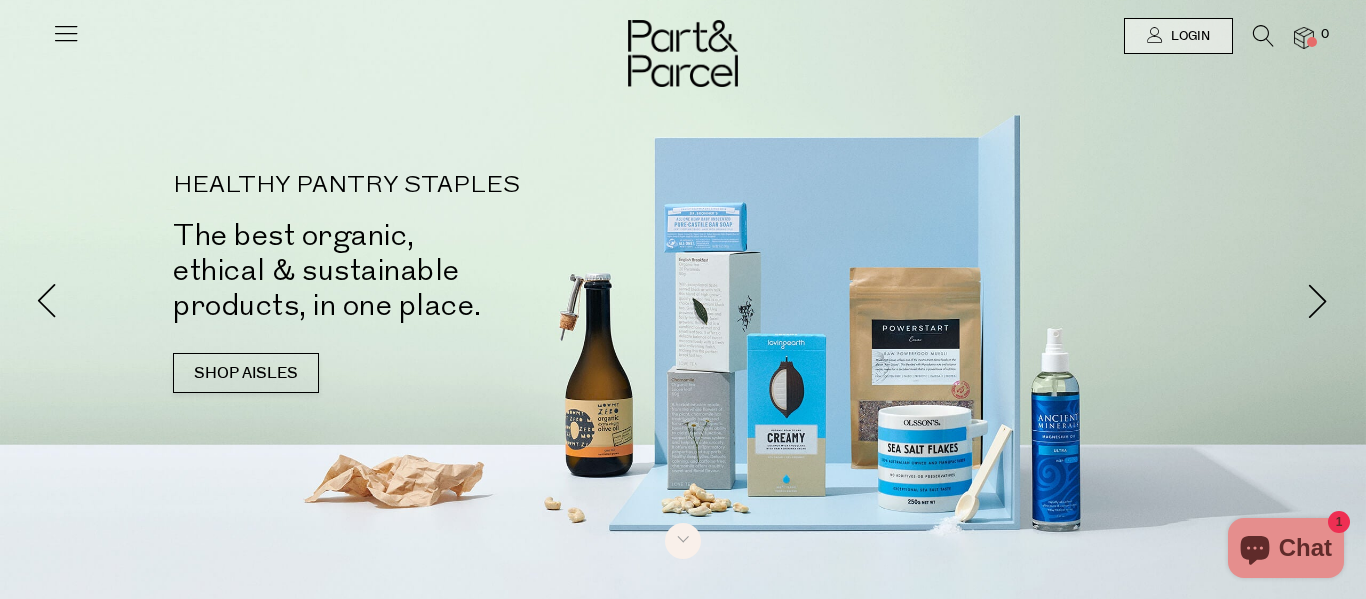 click at bounding box center [1263, 36] 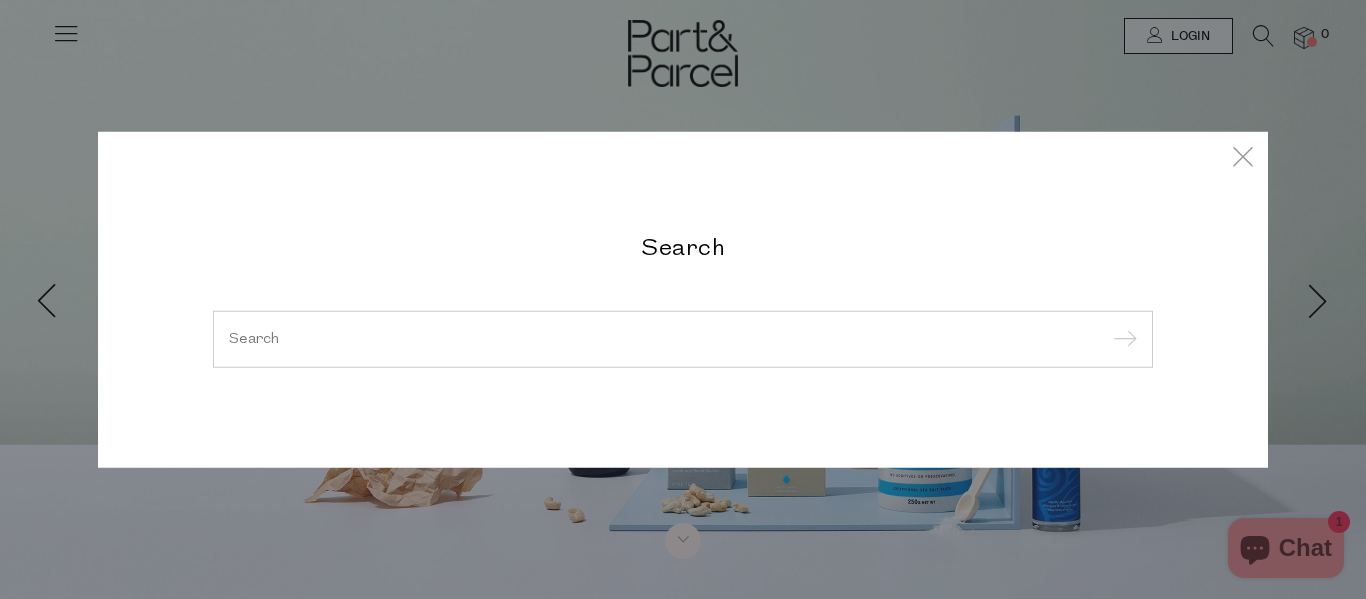 click at bounding box center [683, 339] 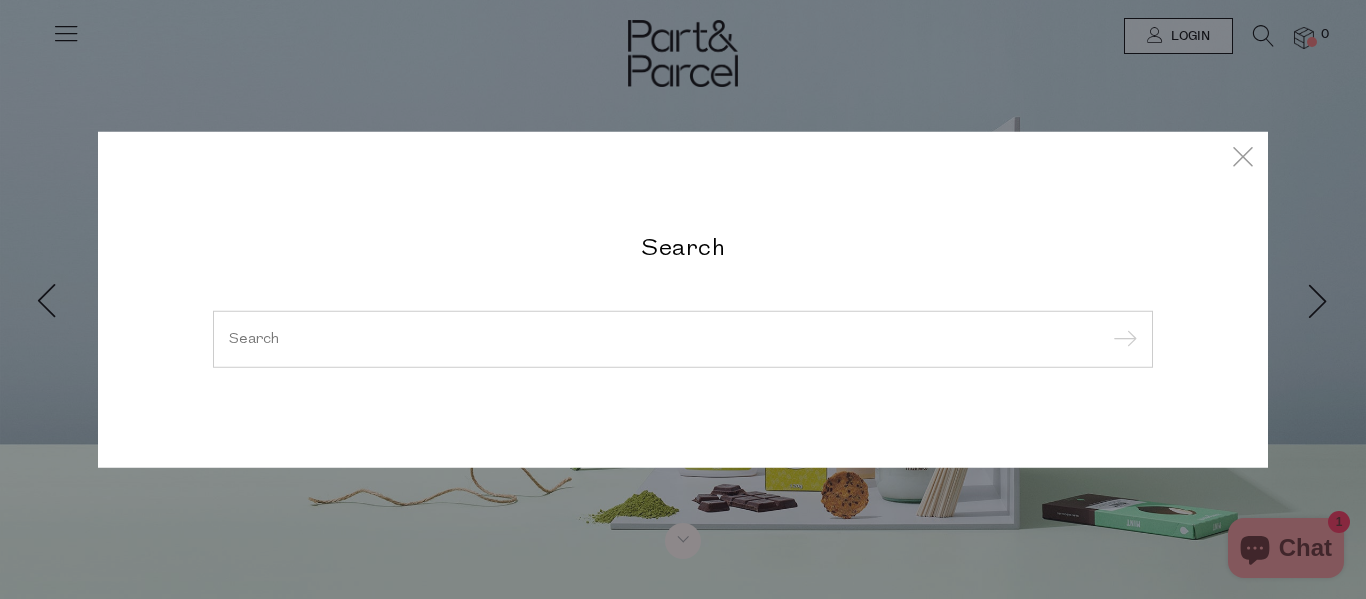 click at bounding box center [683, 338] 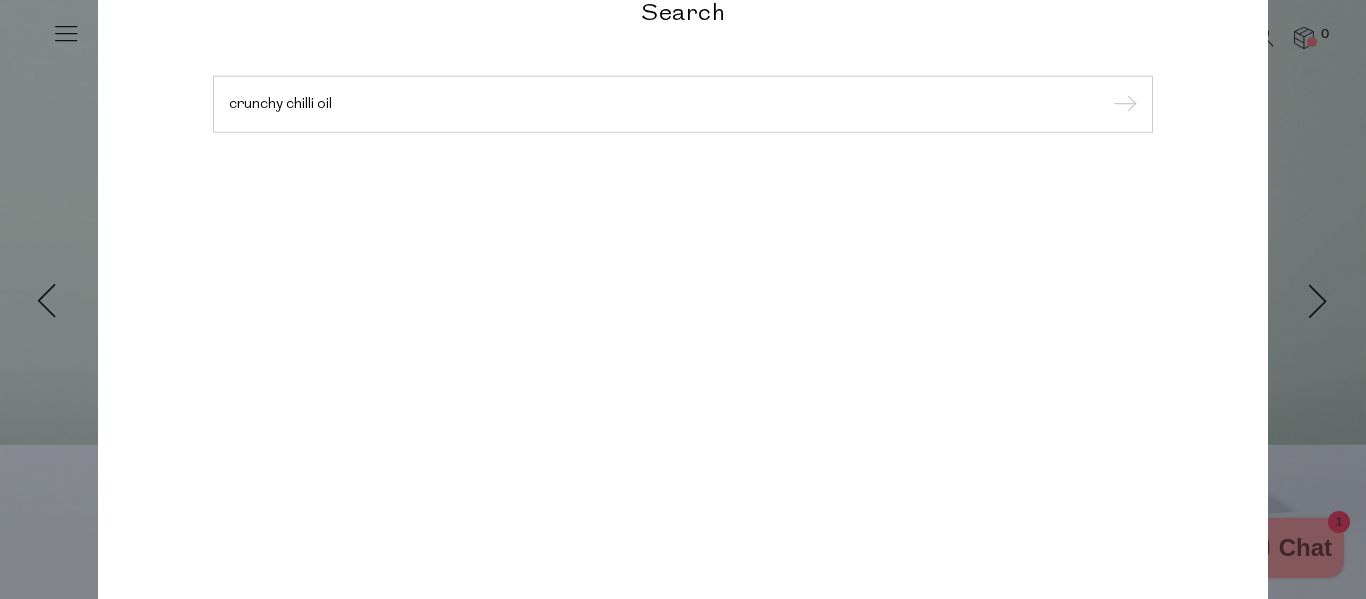 type on "crunchy chilli oil" 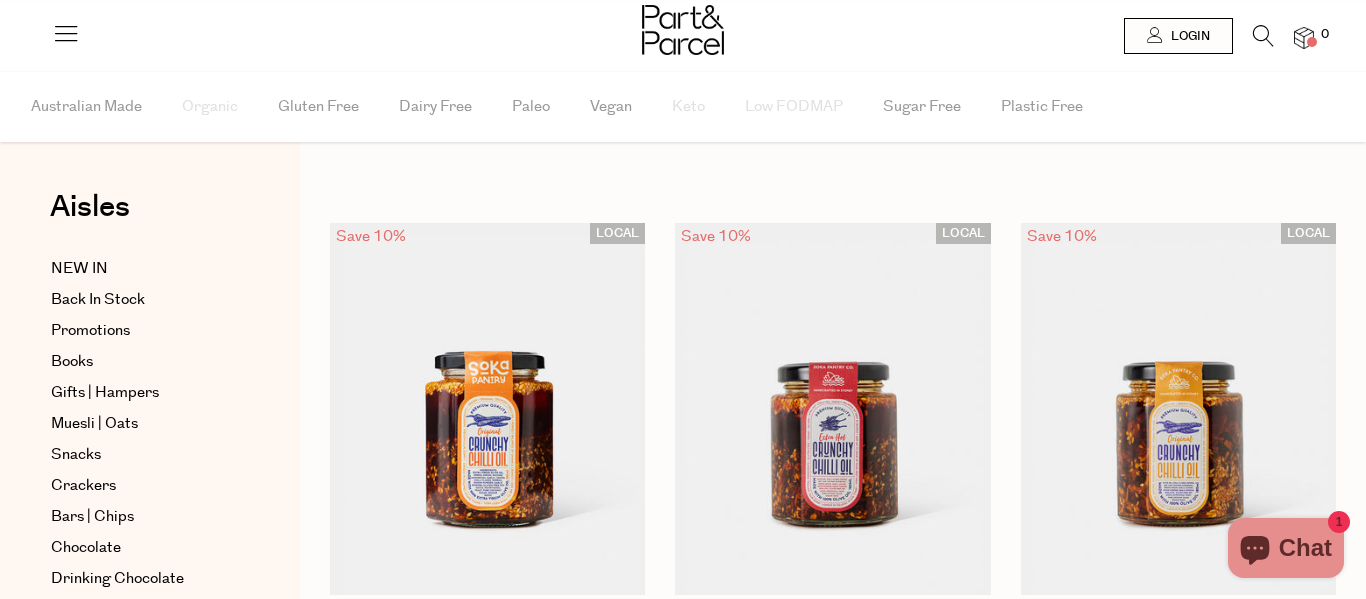 scroll, scrollTop: 0, scrollLeft: 0, axis: both 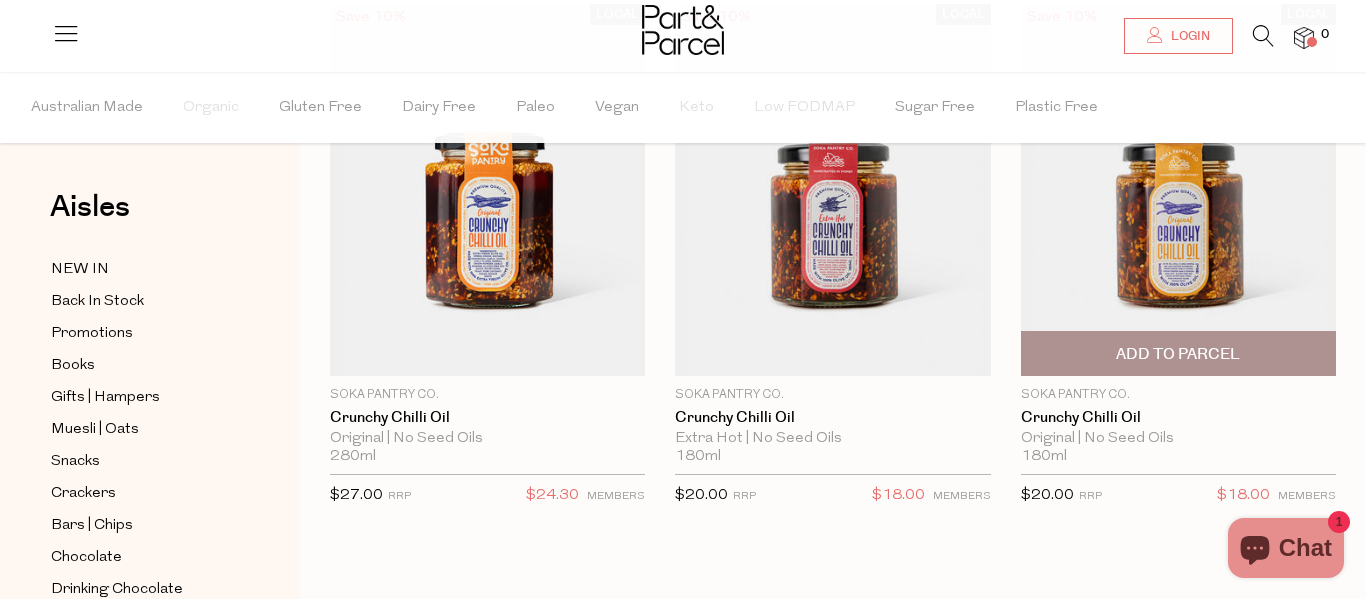 click on "Add To Parcel" at bounding box center [1178, 353] 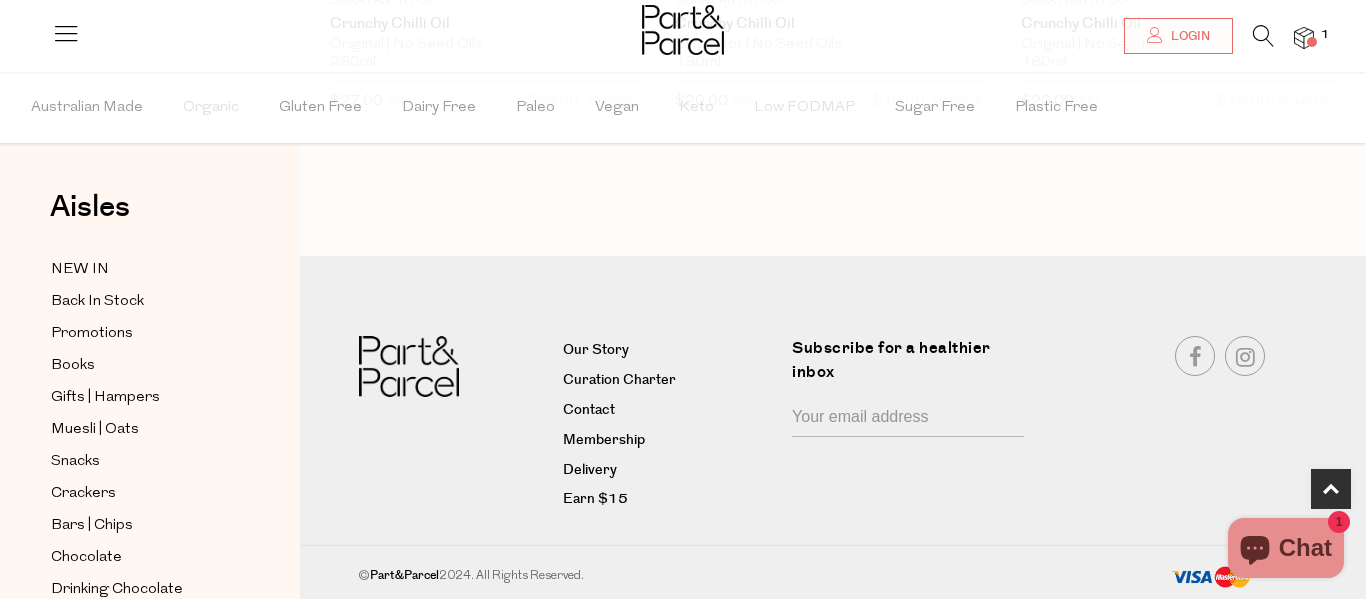 scroll, scrollTop: 0, scrollLeft: 0, axis: both 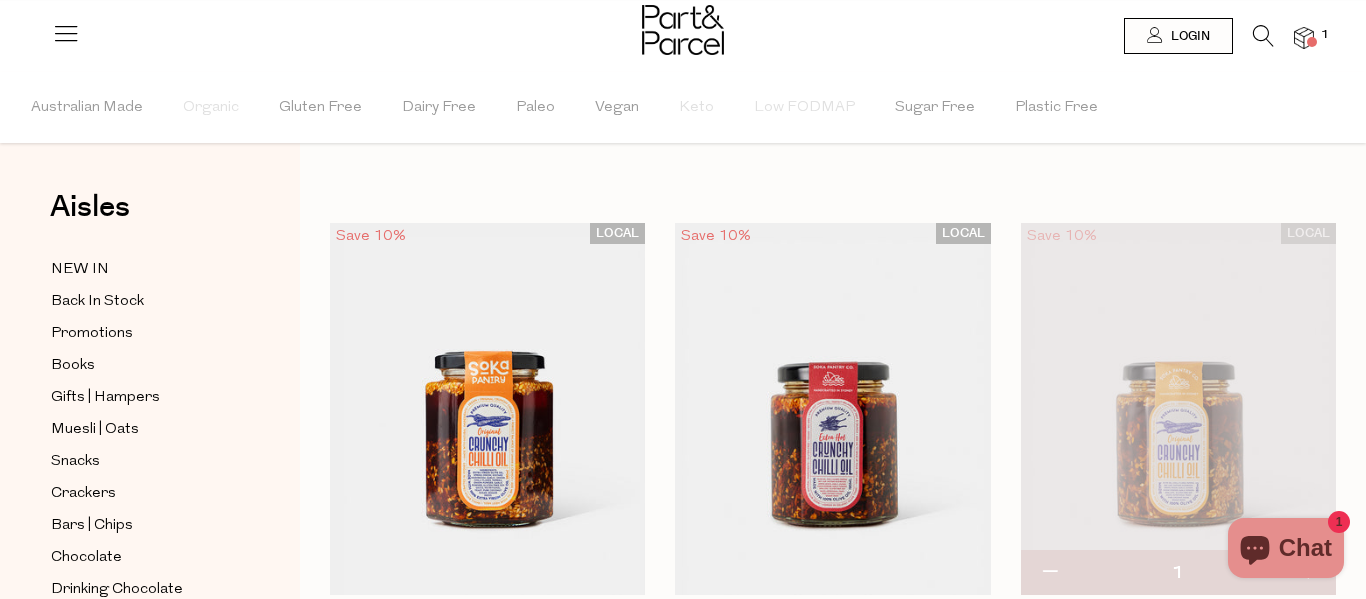 click at bounding box center [1263, 36] 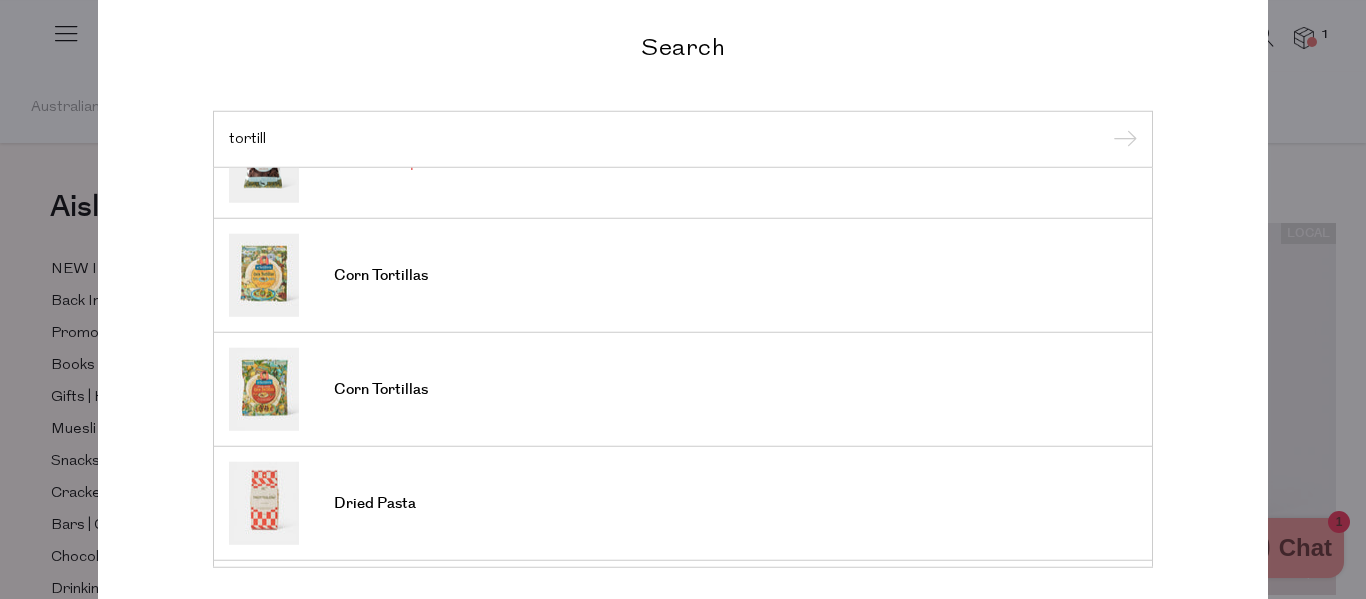 scroll, scrollTop: 192, scrollLeft: 0, axis: vertical 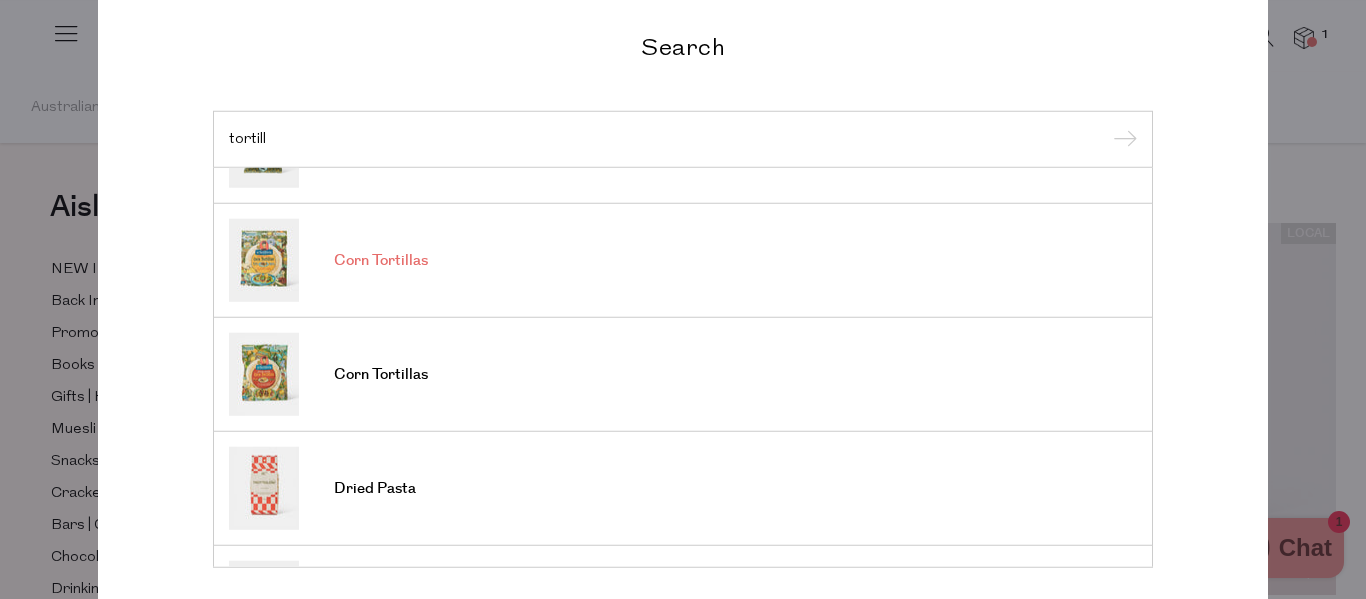 type on "tortill" 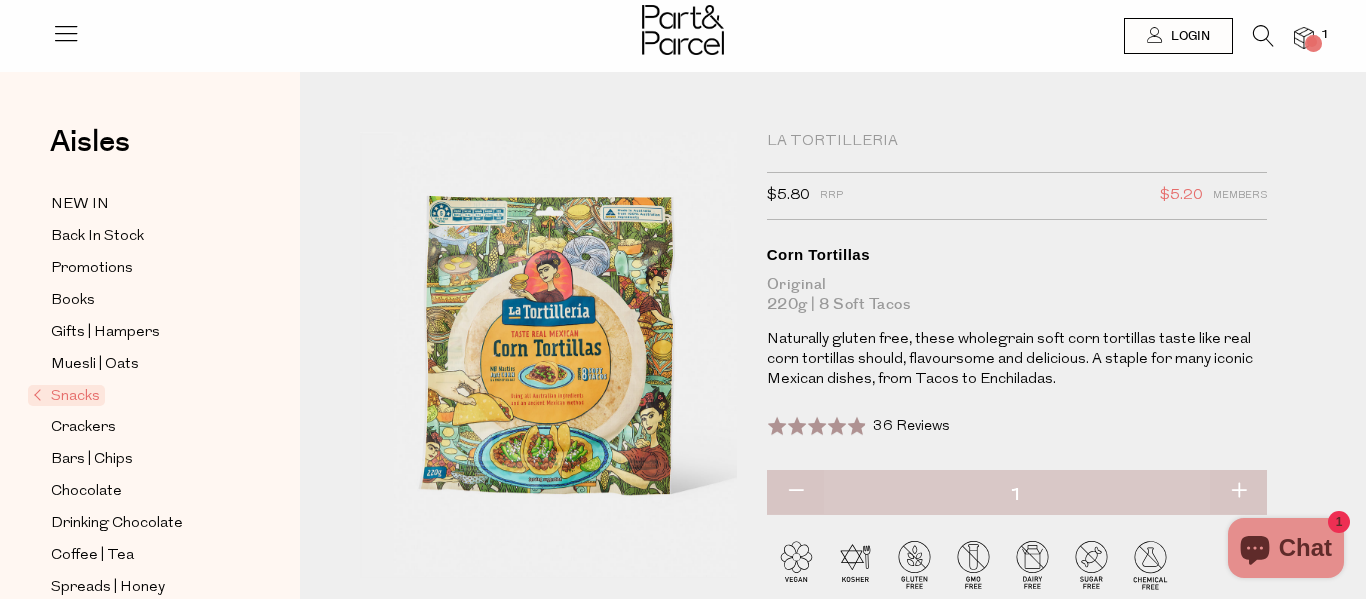 scroll, scrollTop: 0, scrollLeft: 0, axis: both 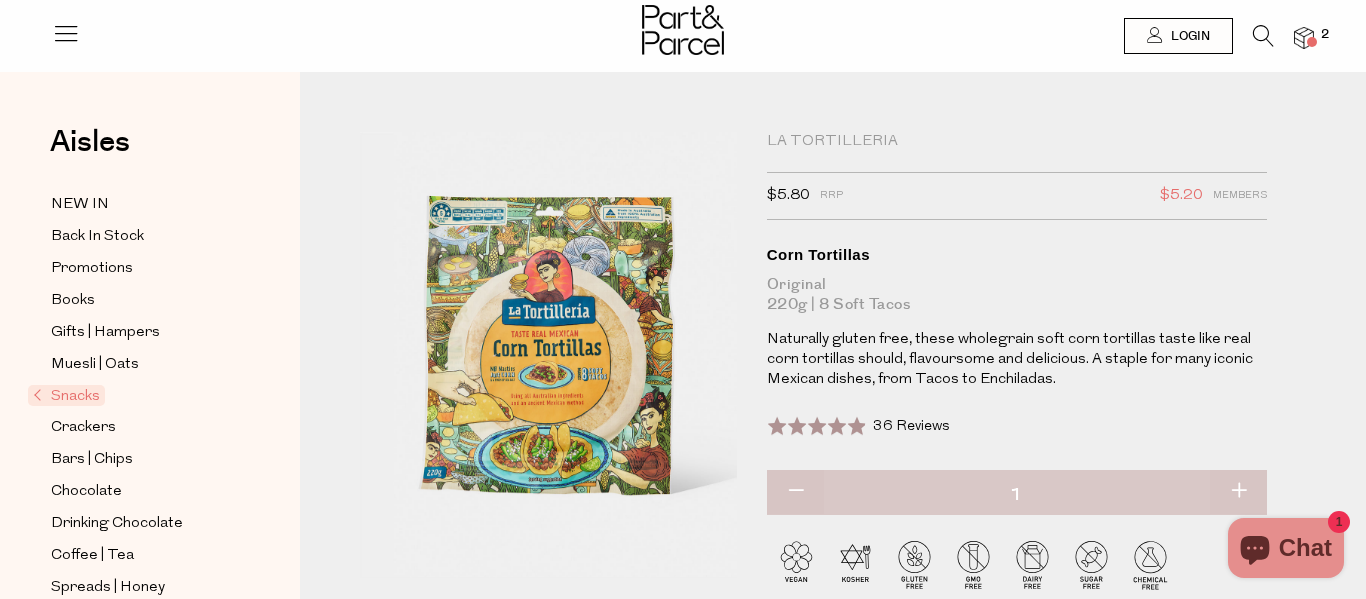 click at bounding box center (1263, 36) 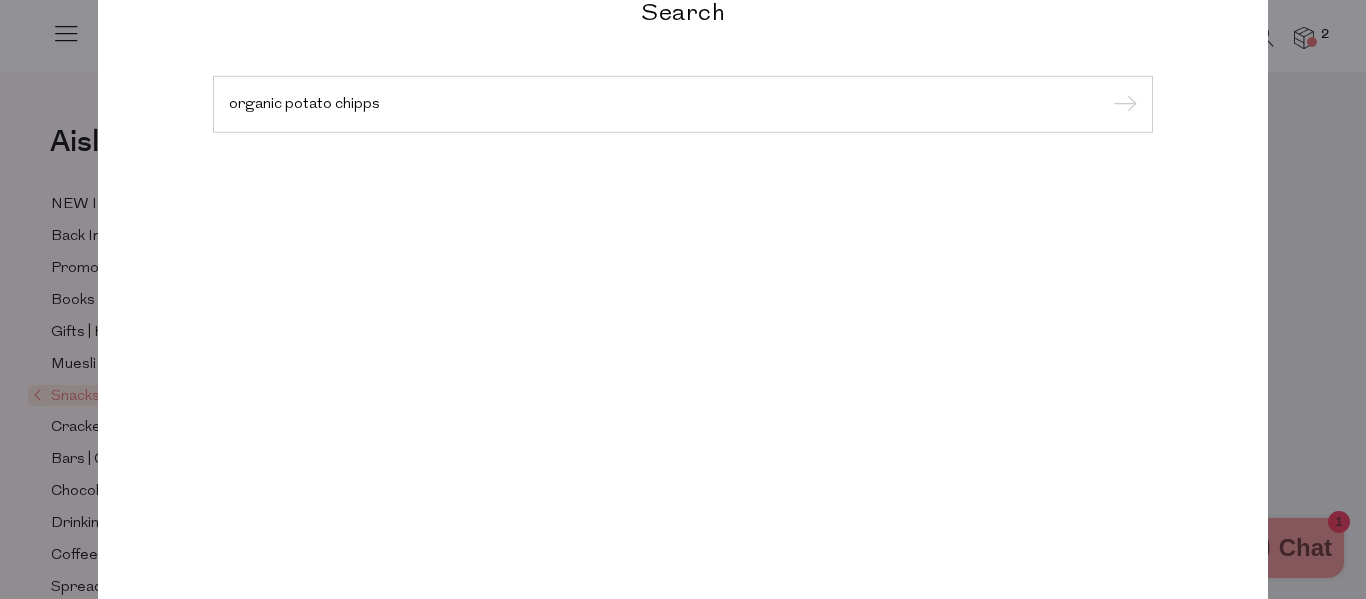 type on "organic potato chipps" 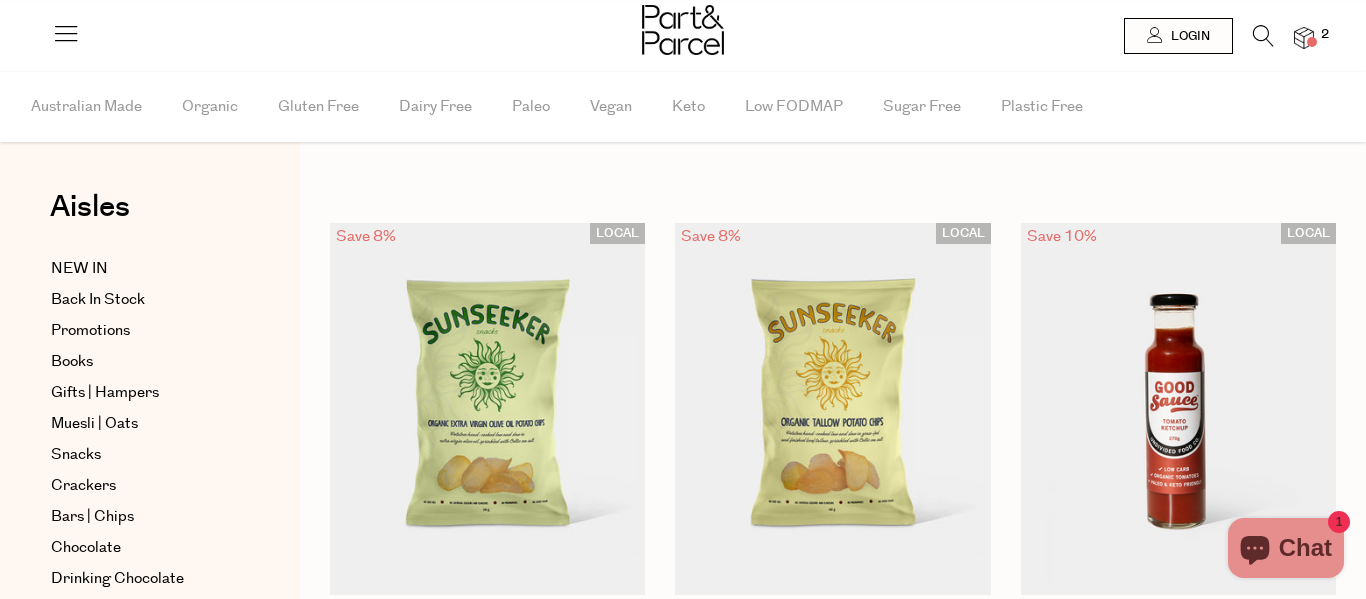 scroll, scrollTop: 0, scrollLeft: 0, axis: both 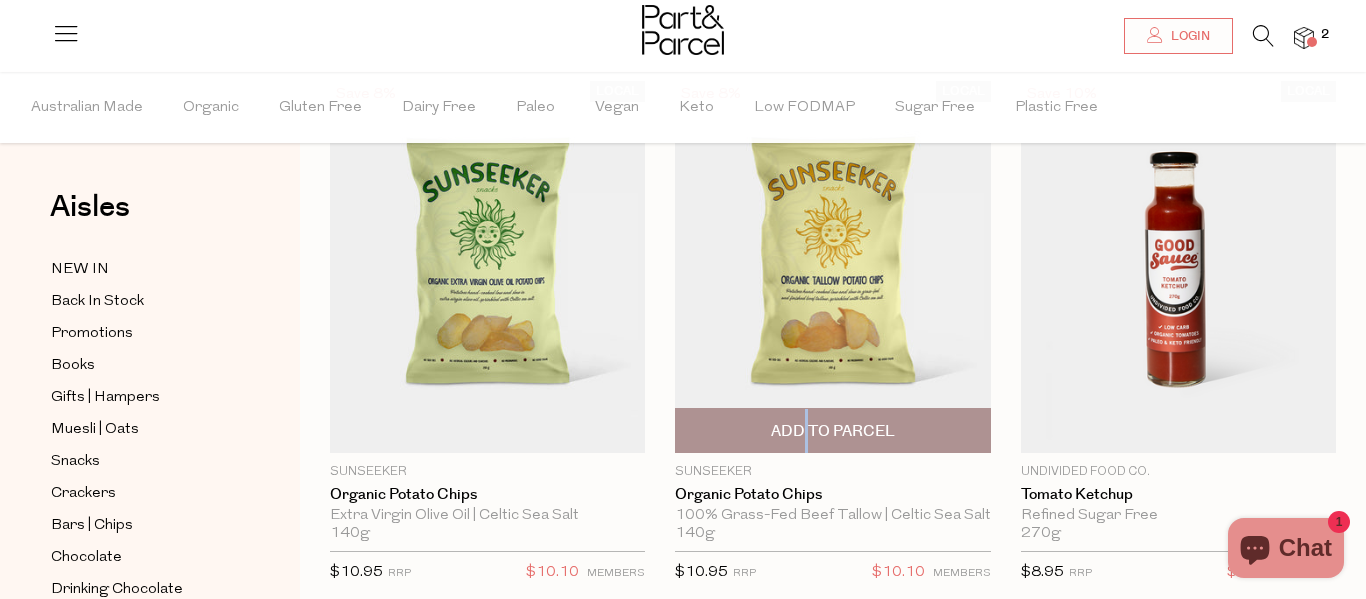 click on "Add To Parcel" at bounding box center [833, 431] 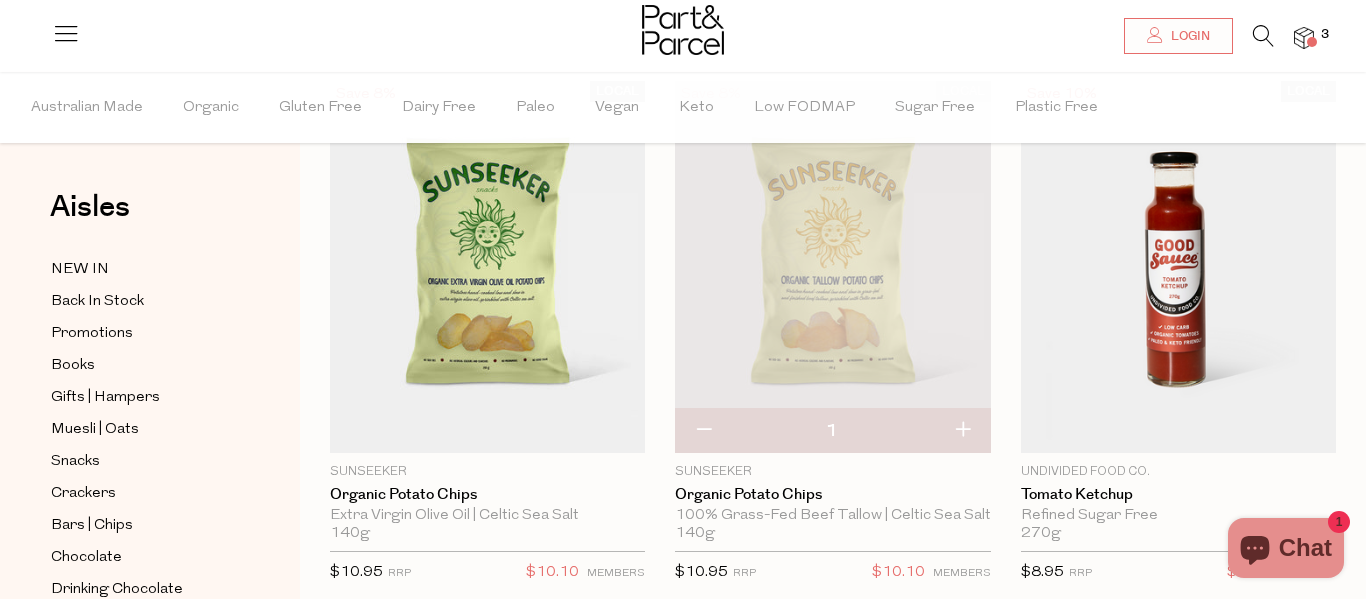 click at bounding box center (1304, 38) 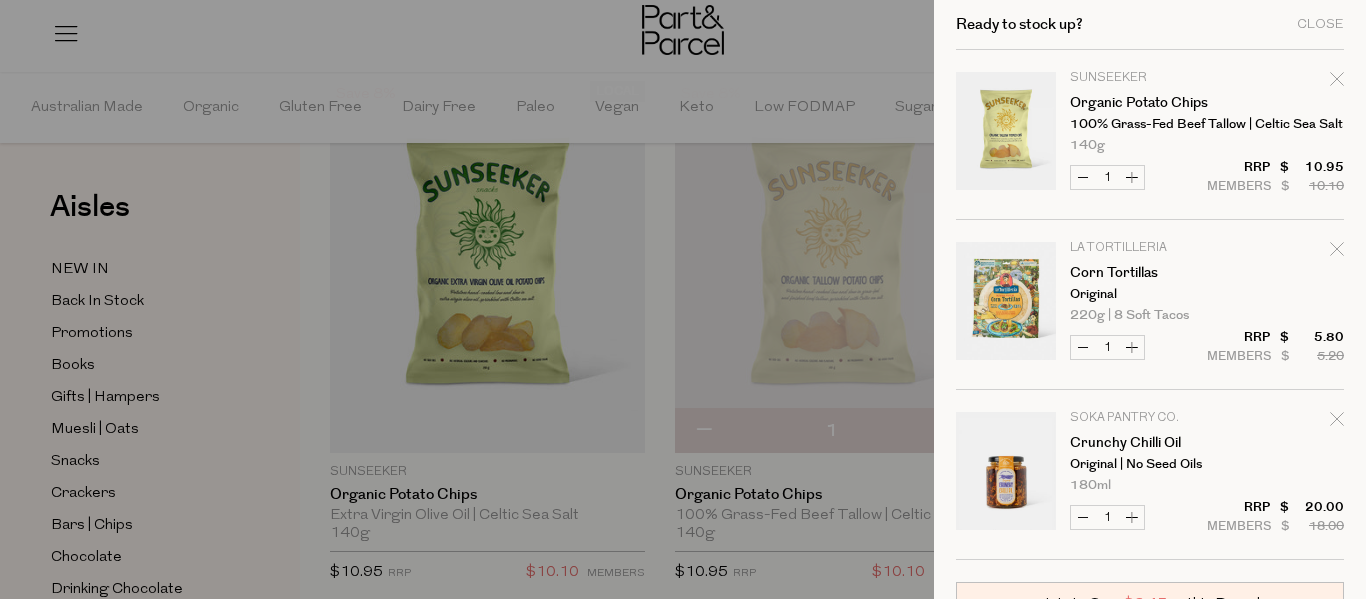 click on "Increase Organic Potato Chips" at bounding box center [1132, 177] 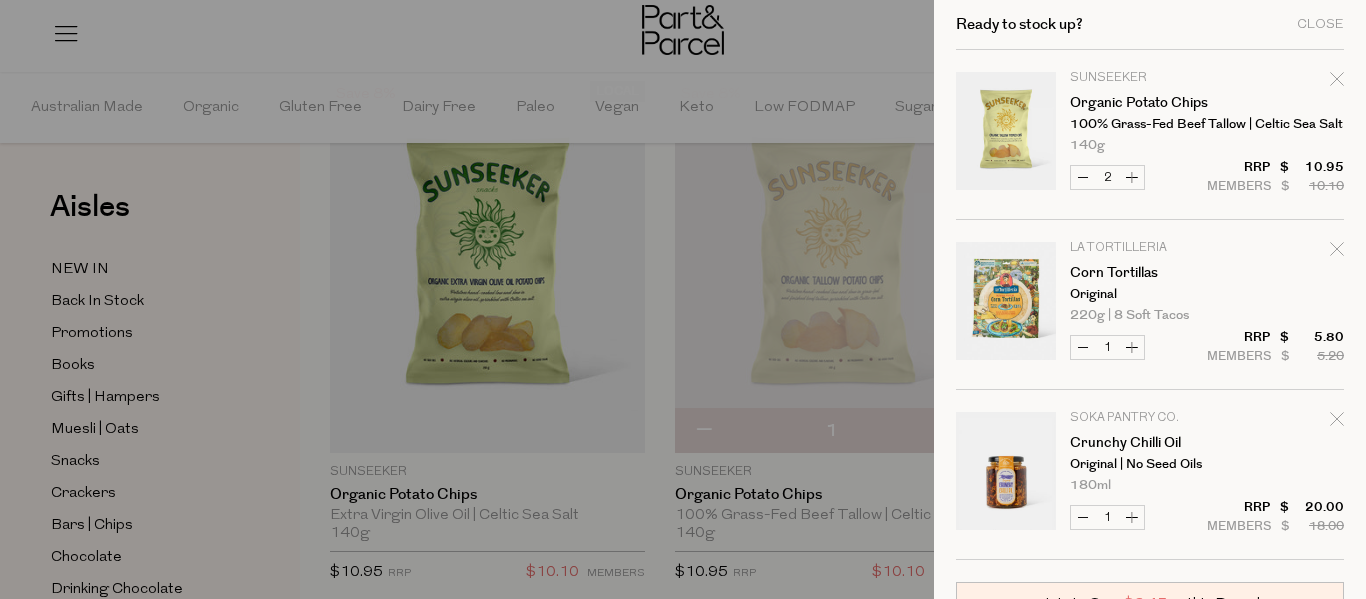 type on "2" 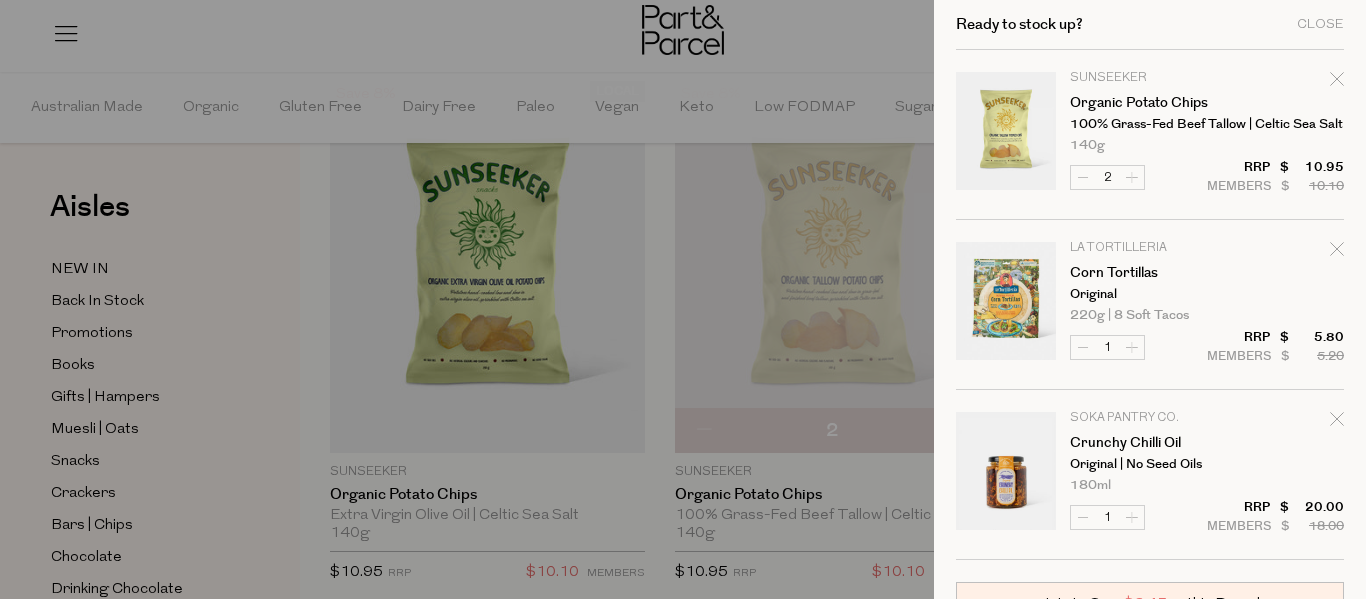 click on "Image
Product
Total
Qty
Sunseeker
Organic Potato Chips
100% Grass-Fed Beef Tallow | Celtic Sea Salt
140g
2 $ $ 10.10
1 $ $" at bounding box center (1150, 305) 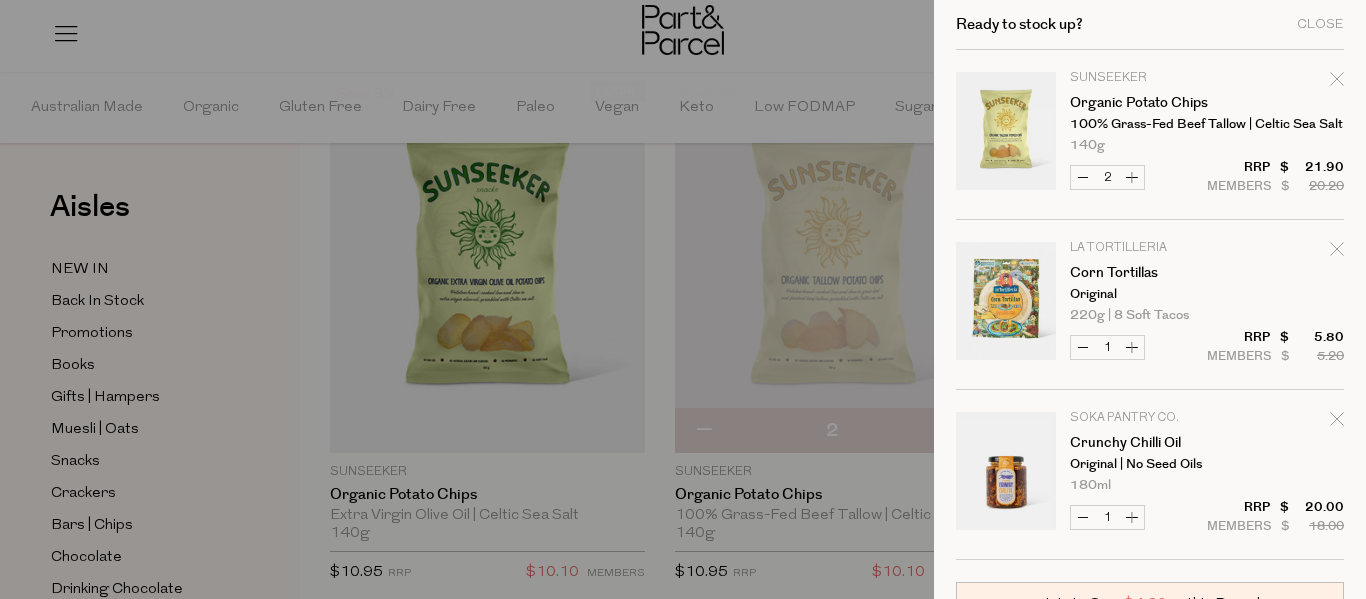 click on "Increase Organic Potato Chips" at bounding box center (1132, 177) 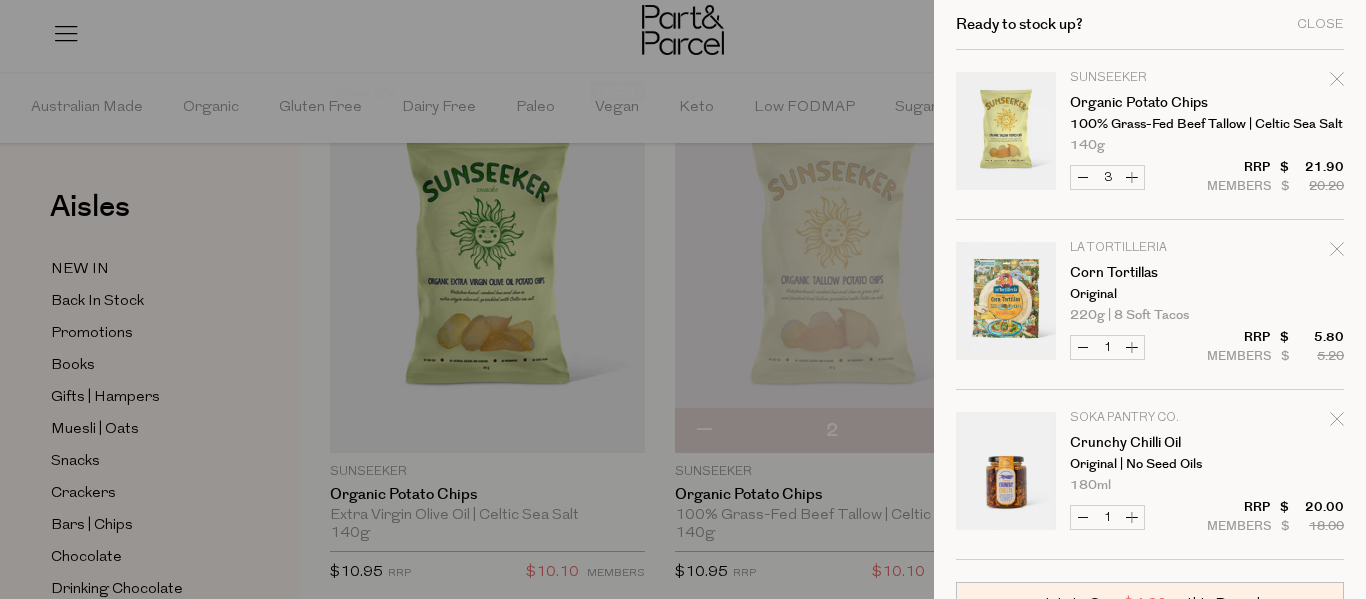 type on "3" 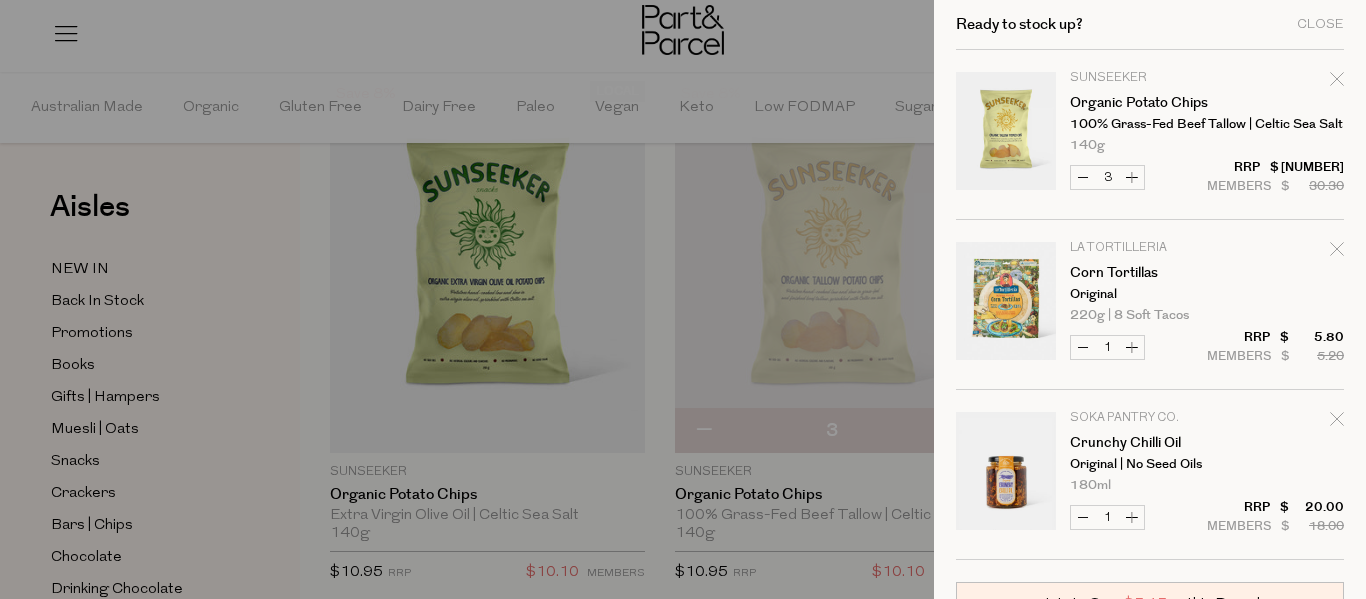 click on "Increase Organic Potato Chips" at bounding box center [1132, 177] 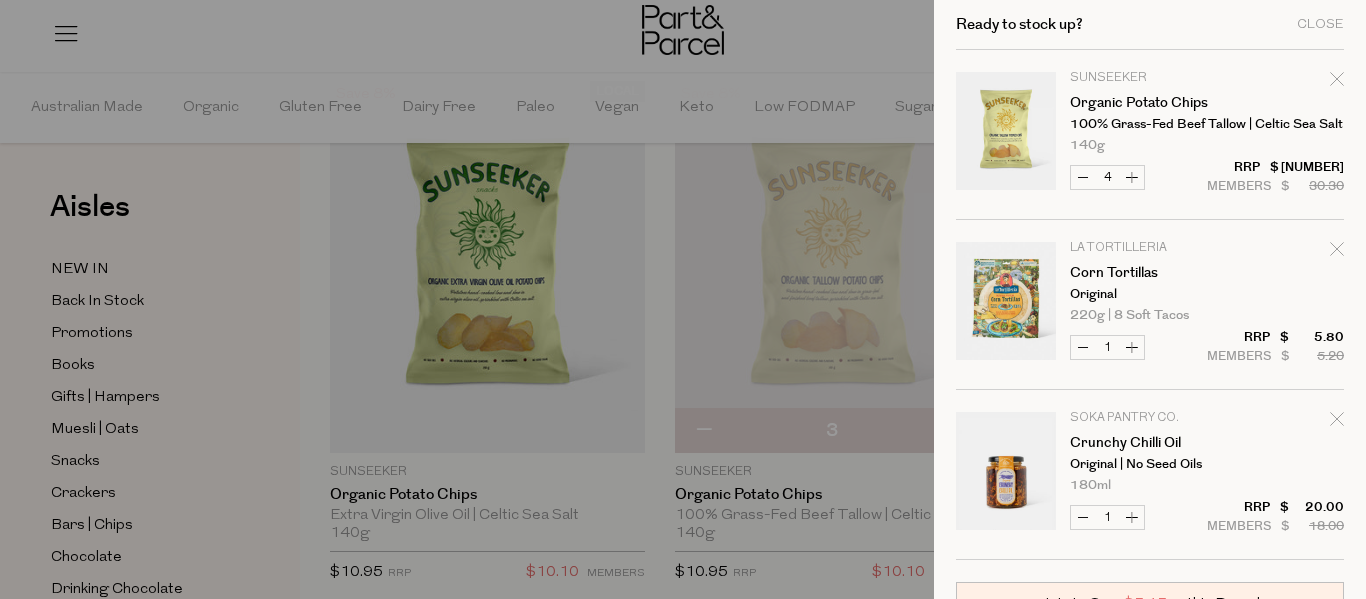 type on "4" 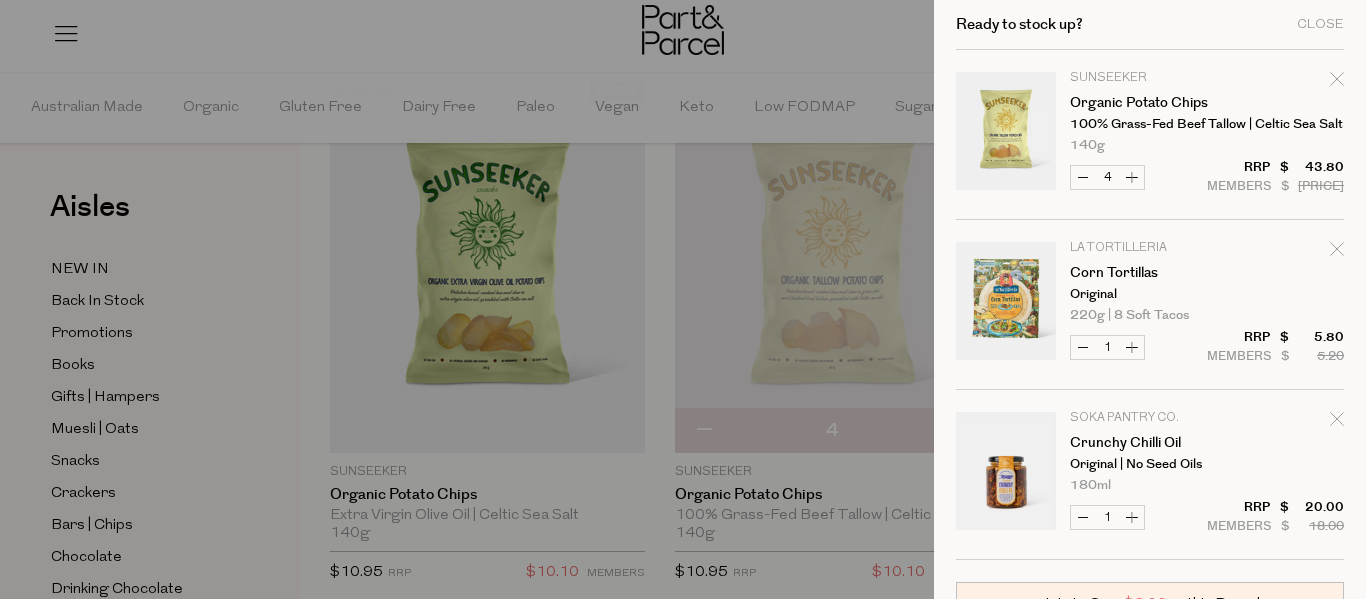 click on "Increase Corn Tortillas" at bounding box center [1132, 347] 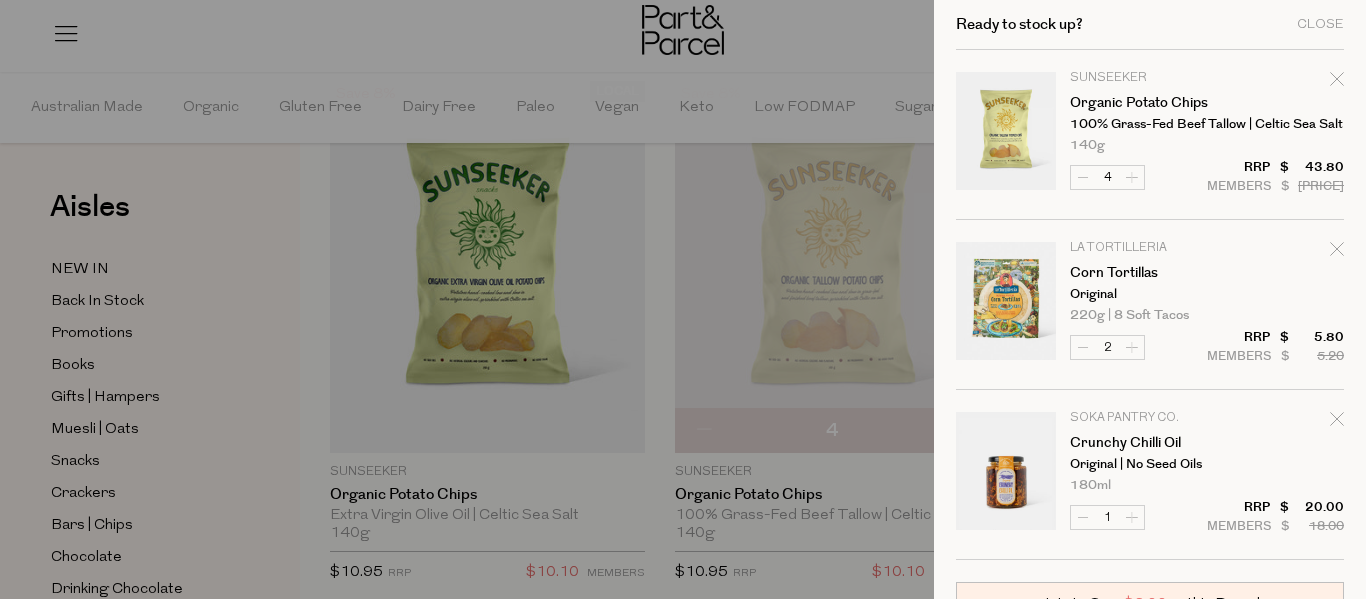 click on "Image
Product
Total
Qty
Sunseeker
Organic Potato Chips
100% Grass-Fed Beef Tallow | Celtic Sea Salt
140g
4 $ $ 40.40
2 $ $" at bounding box center (1150, 305) 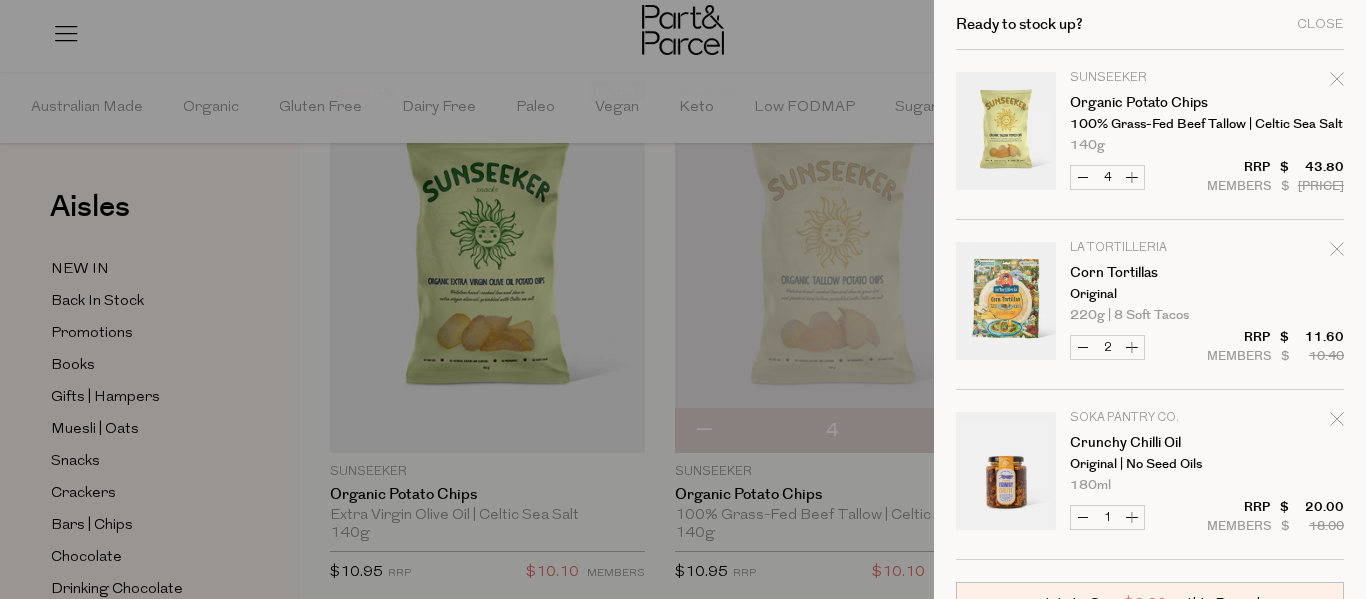 click on "Increase Corn Tortillas" at bounding box center (1132, 347) 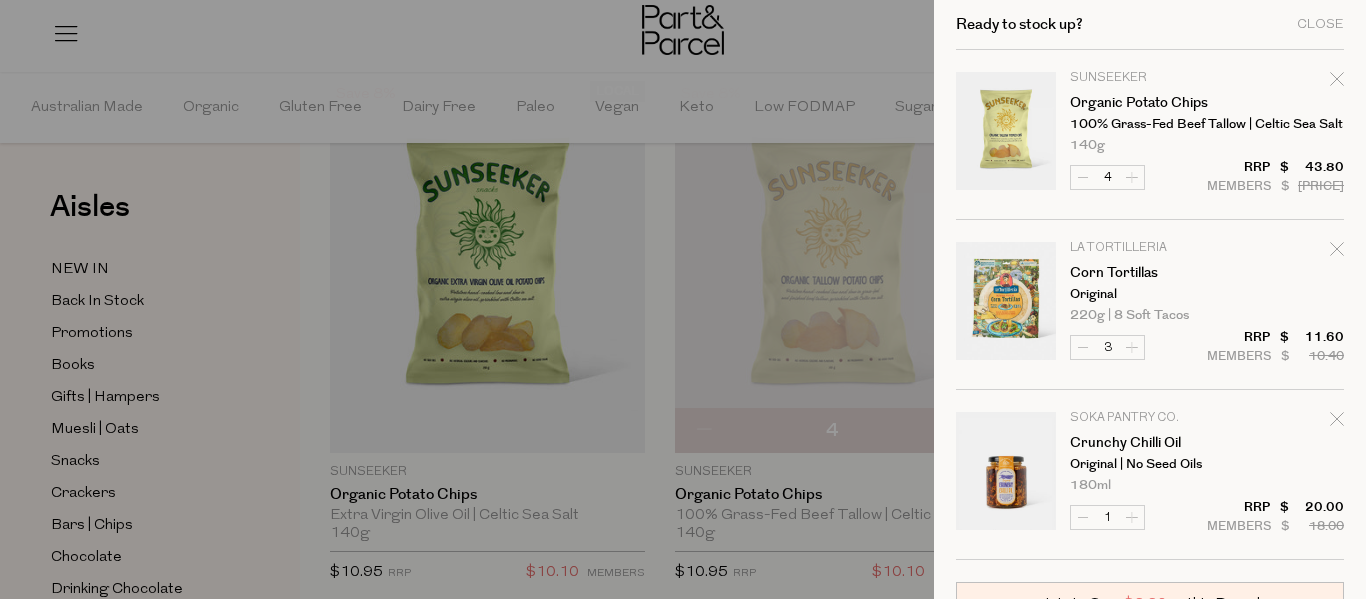 click on "Image
Product
Total
Qty
Sunseeker
Organic Potato Chips
100% Grass-Fed Beef Tallow | Celtic Sea Salt
140g
4 $ $ 40.40
3 $ $" at bounding box center (1150, 305) 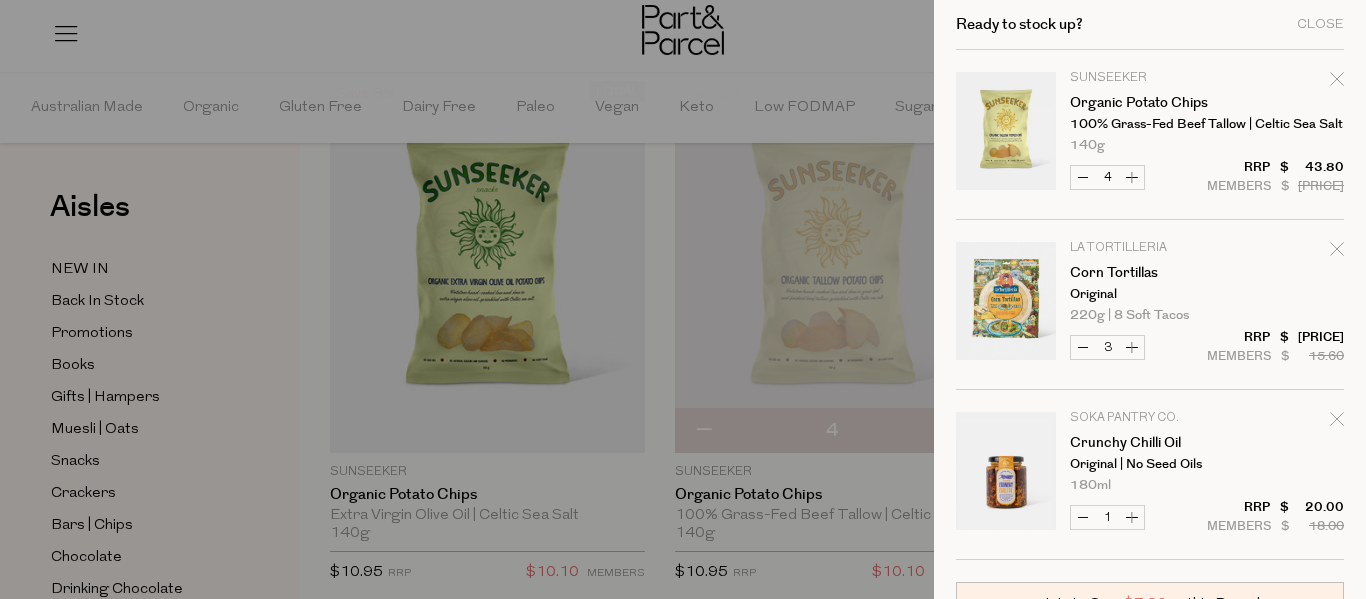 click on "Increase Corn Tortillas" at bounding box center [1132, 347] 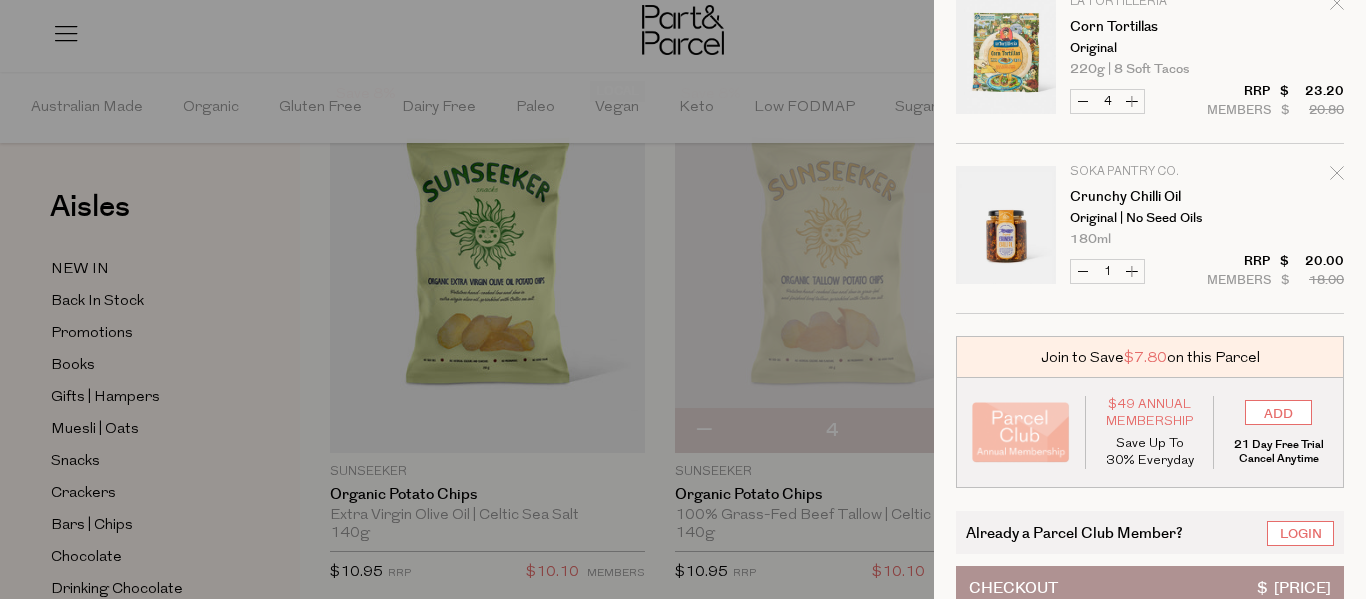 scroll, scrollTop: 280, scrollLeft: 0, axis: vertical 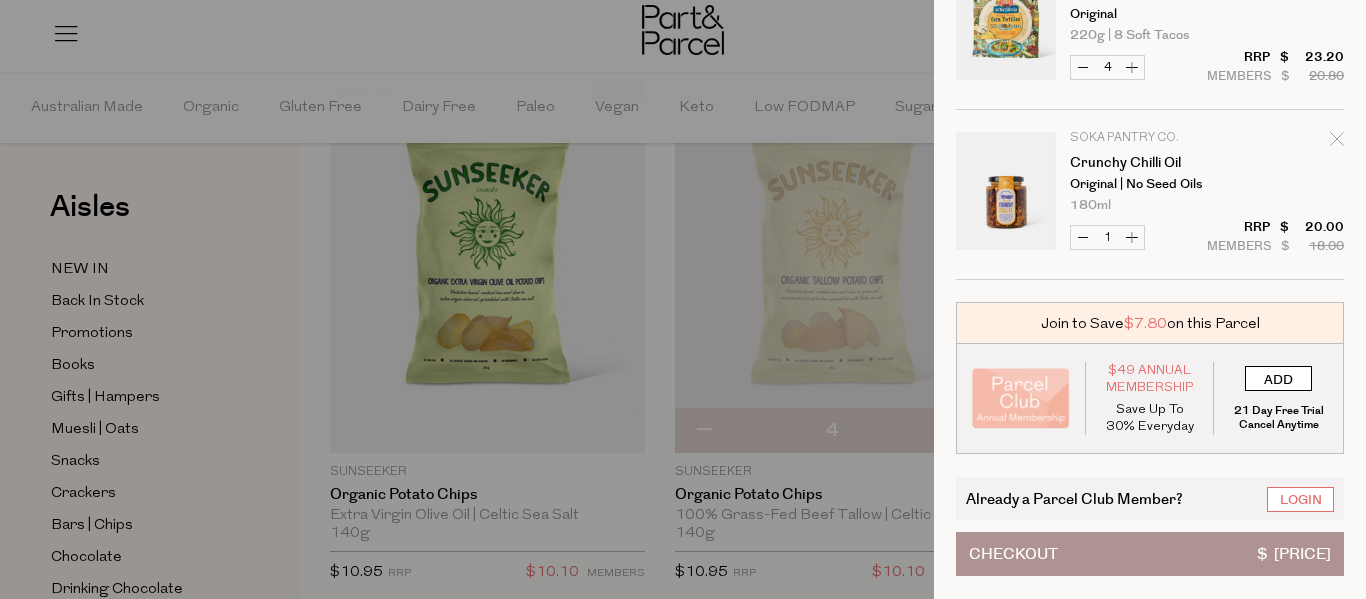 click on "ADD" at bounding box center [1278, 378] 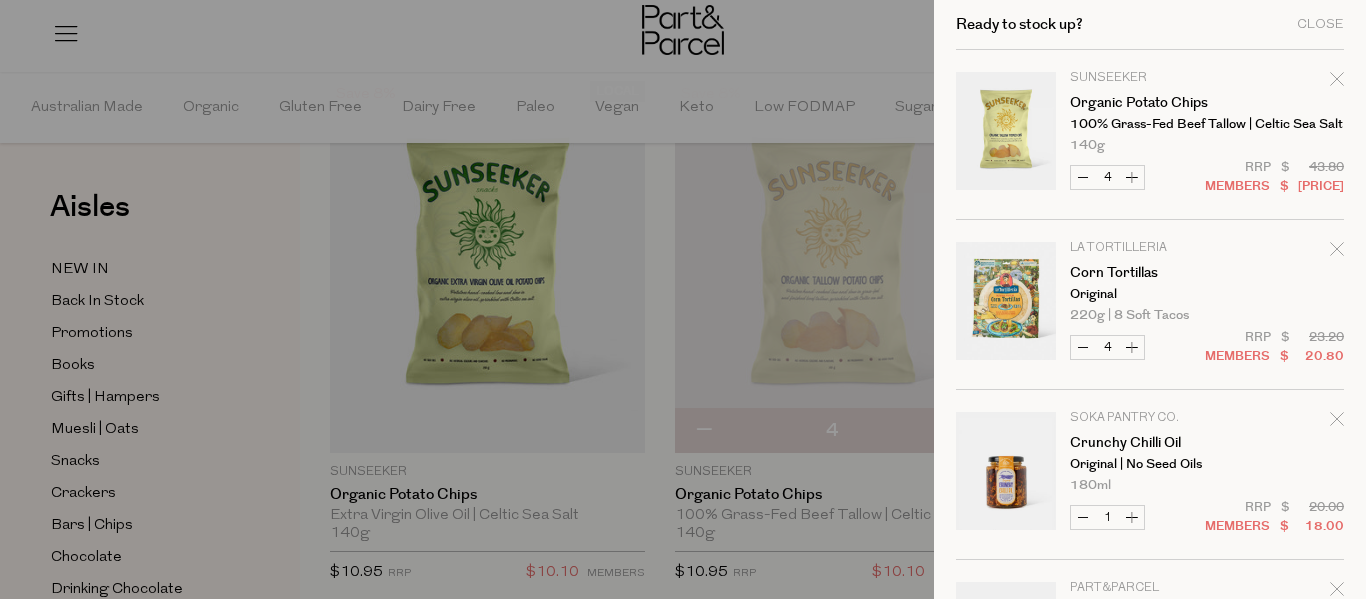 click at bounding box center [683, 299] 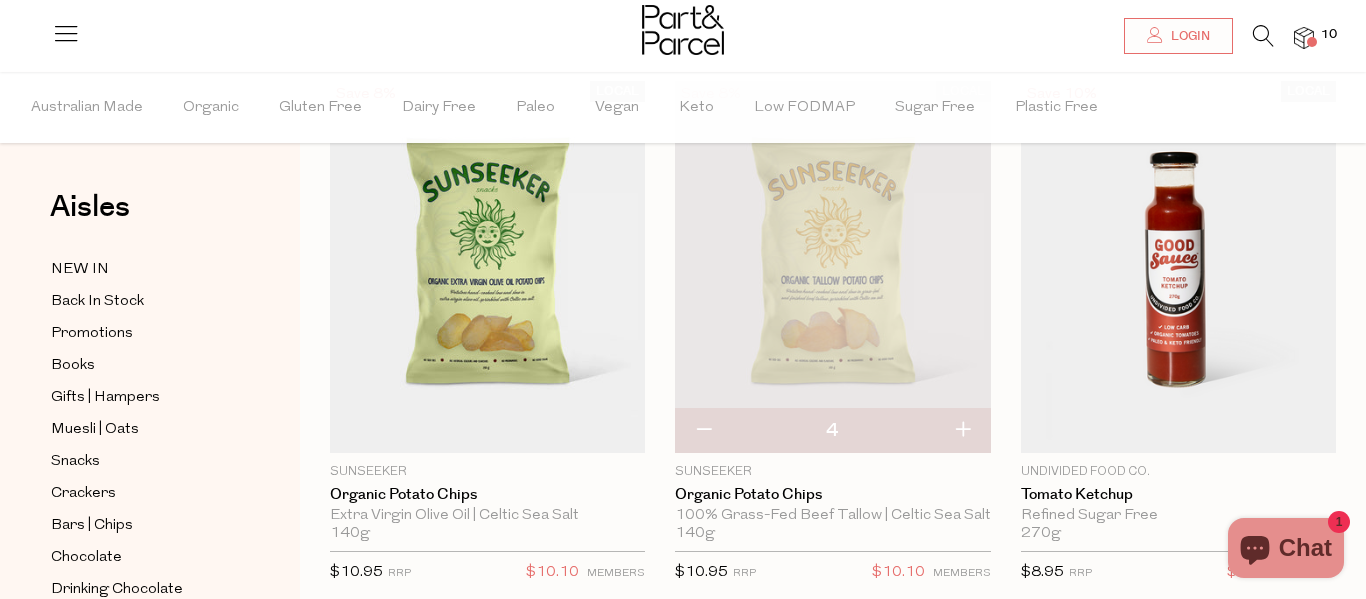 scroll, scrollTop: 0, scrollLeft: 0, axis: both 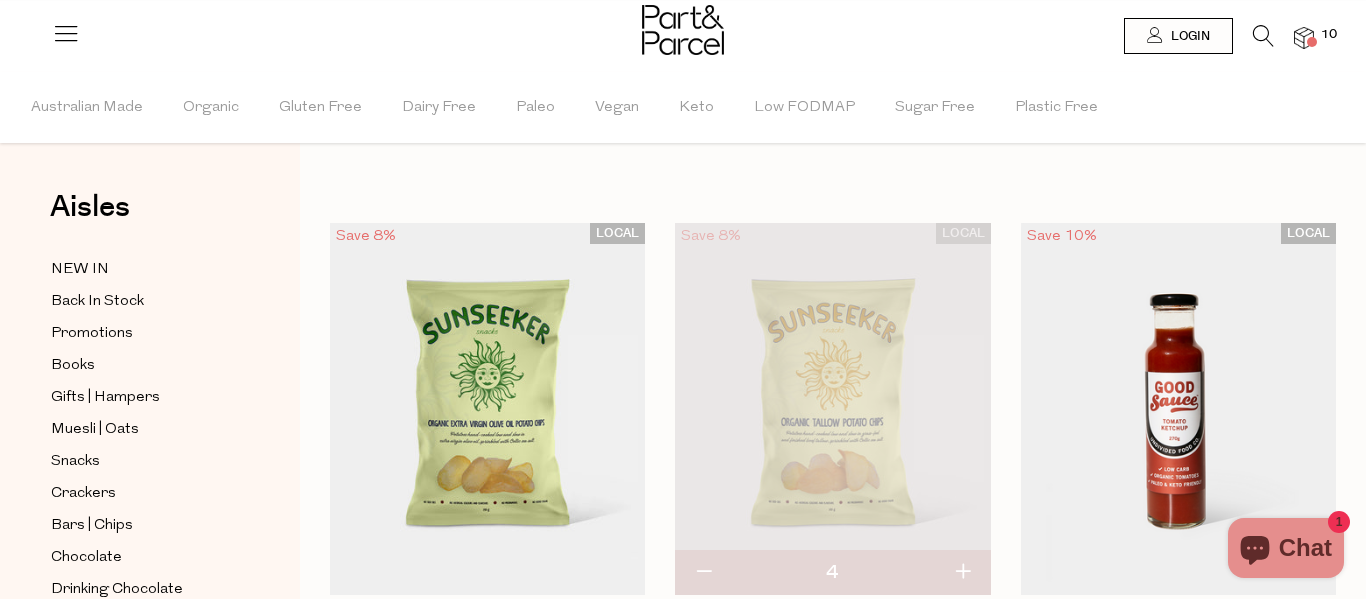 click at bounding box center [1263, 36] 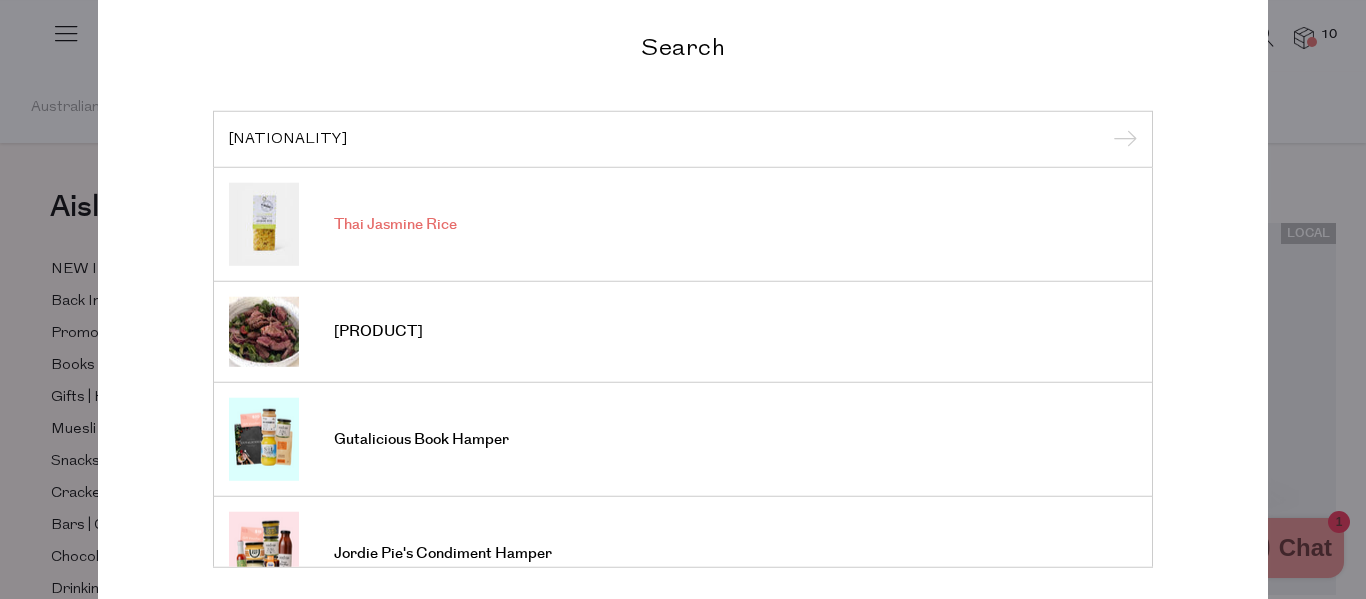 type on "thai" 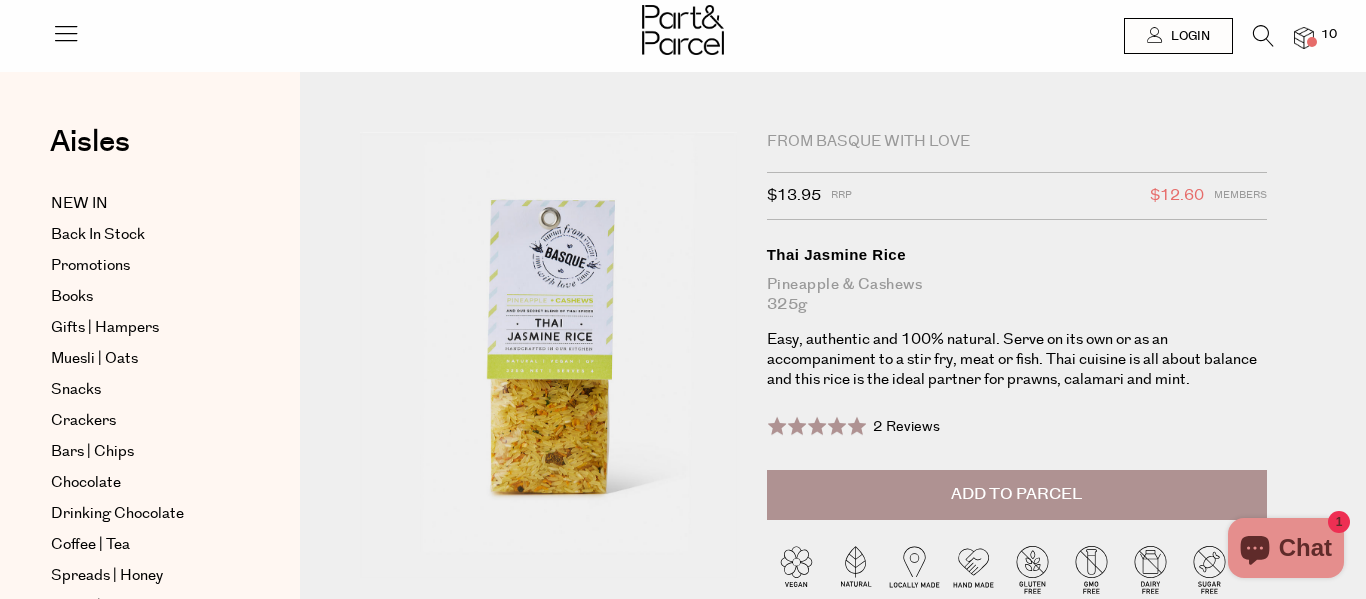 click on "Add to Parcel" at bounding box center (1016, 494) 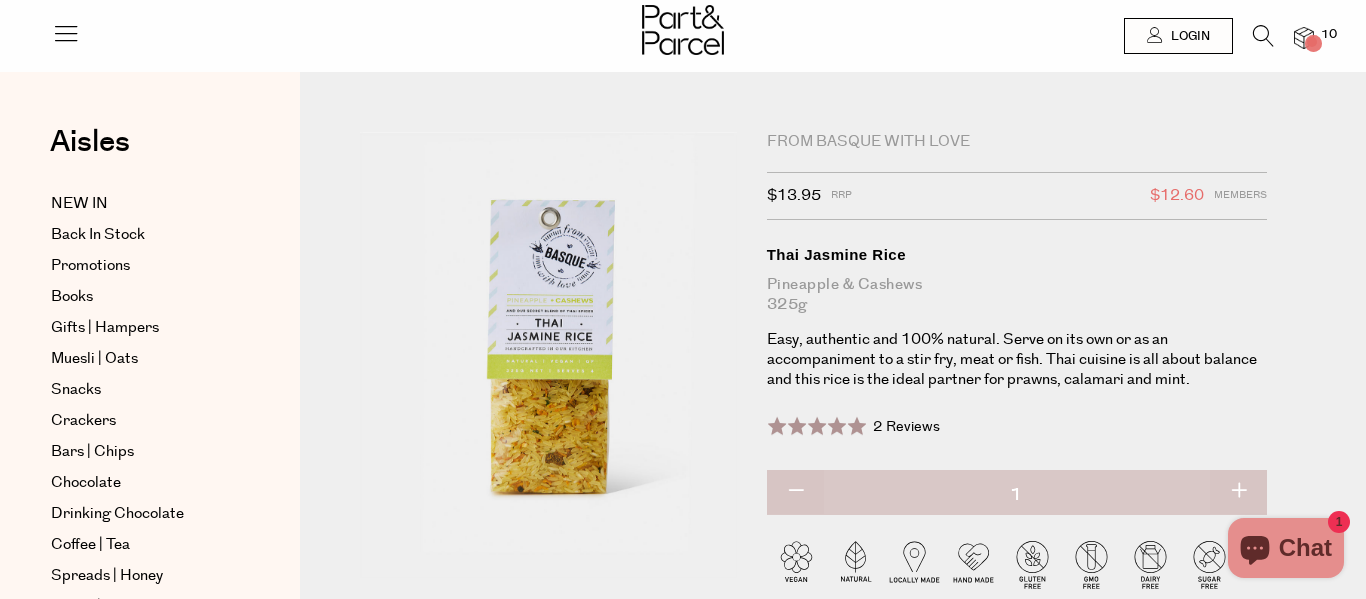 scroll, scrollTop: 0, scrollLeft: 0, axis: both 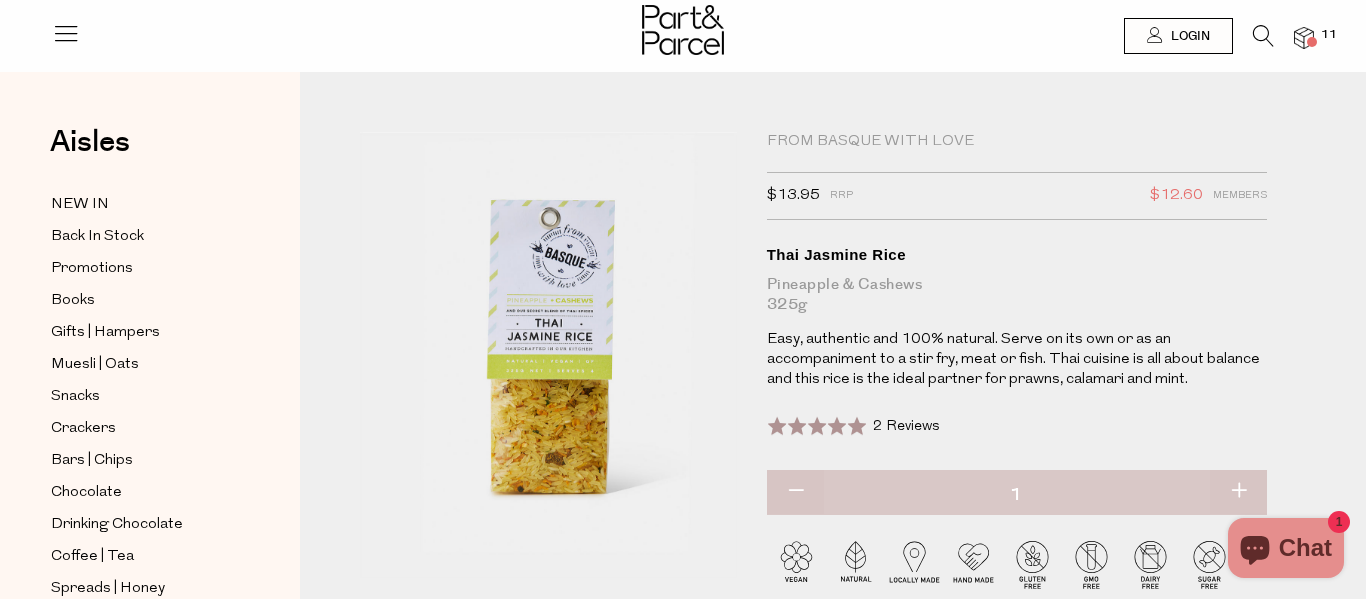 click on "From Basque With Love" at bounding box center (1017, 142) 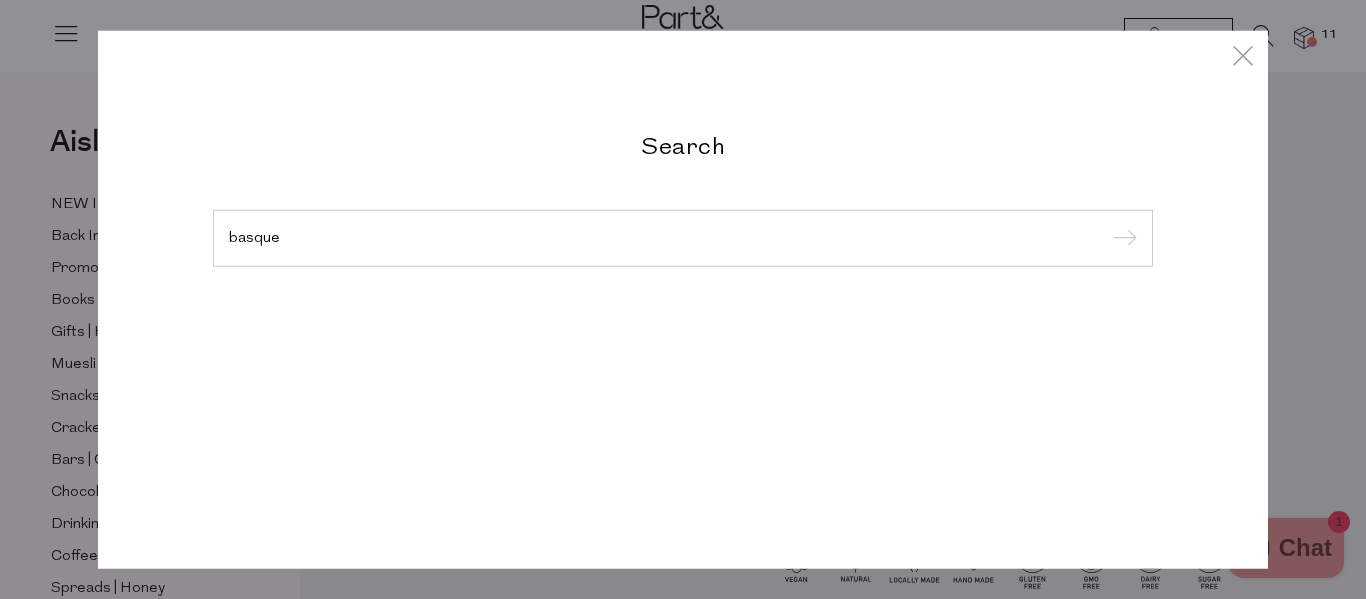 type on "basque" 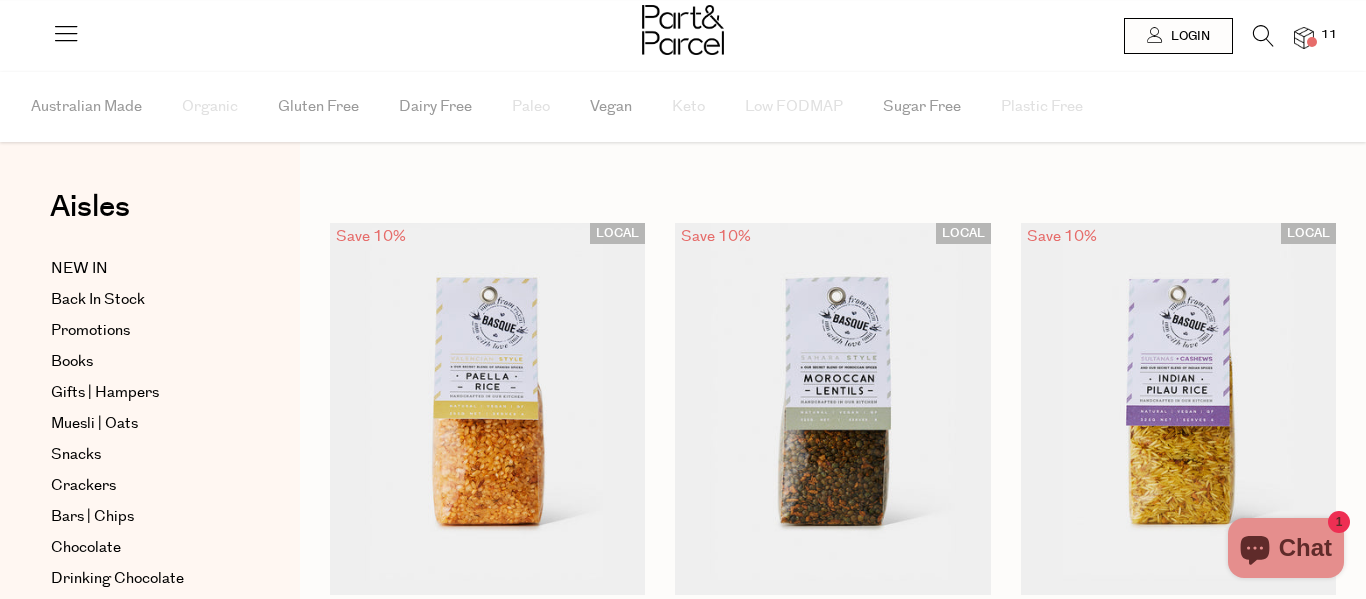 scroll, scrollTop: 0, scrollLeft: 0, axis: both 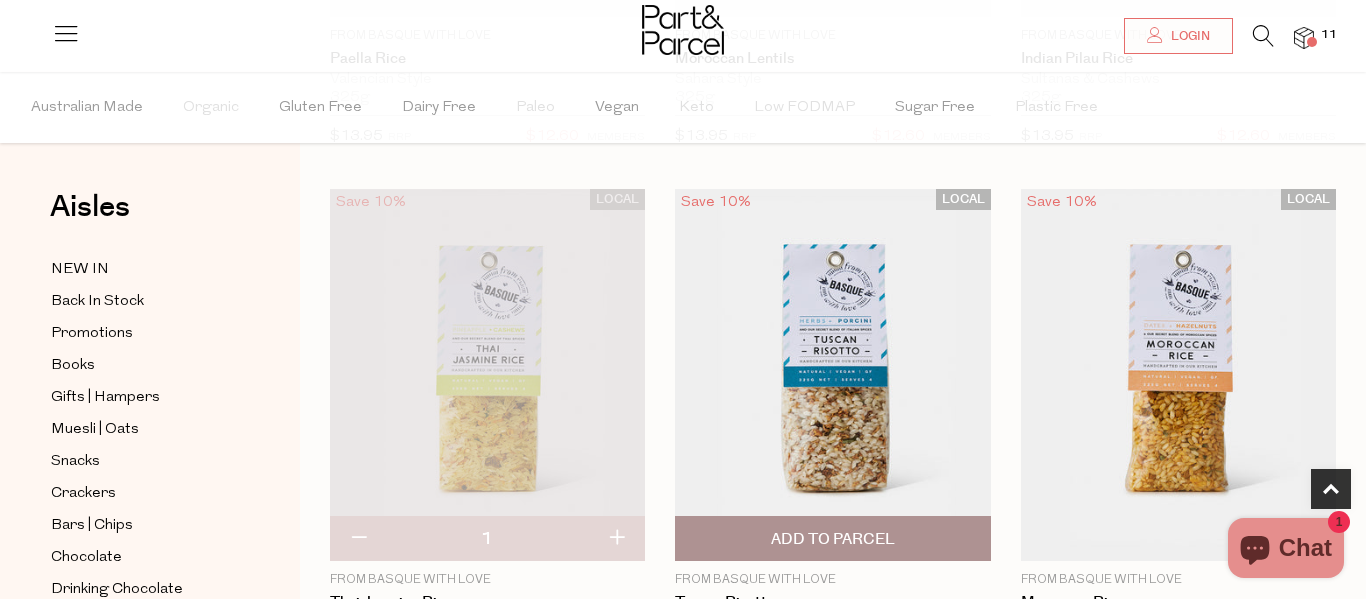click at bounding box center [832, 375] 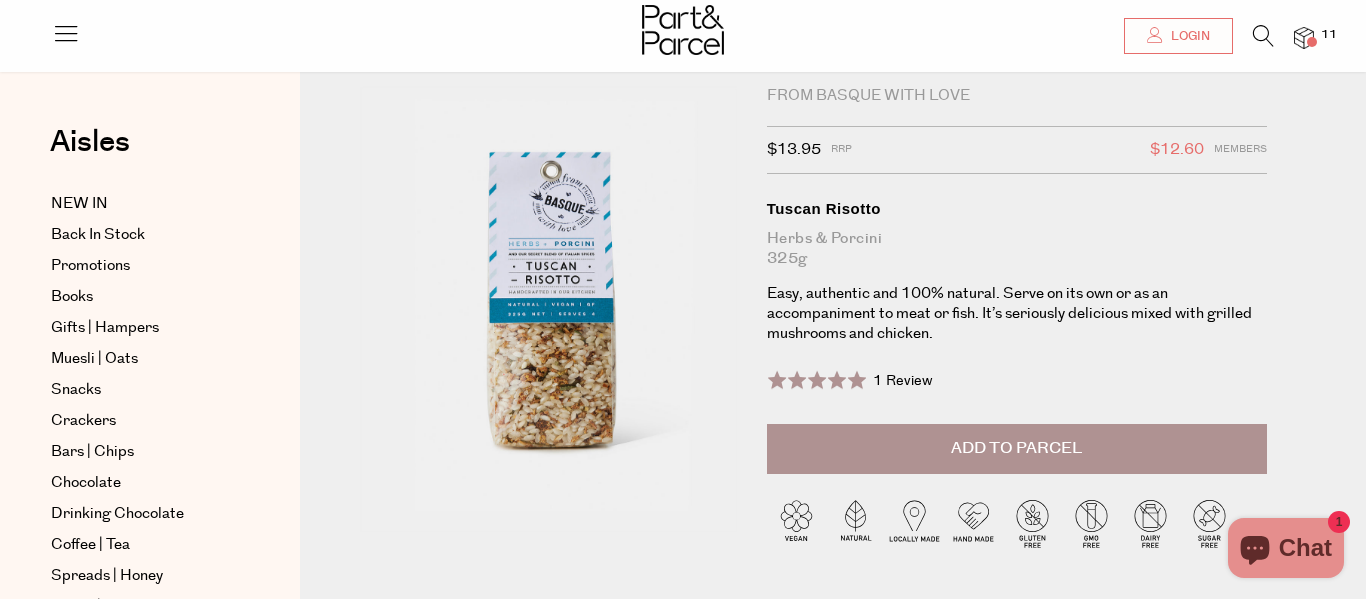 scroll, scrollTop: 48, scrollLeft: 0, axis: vertical 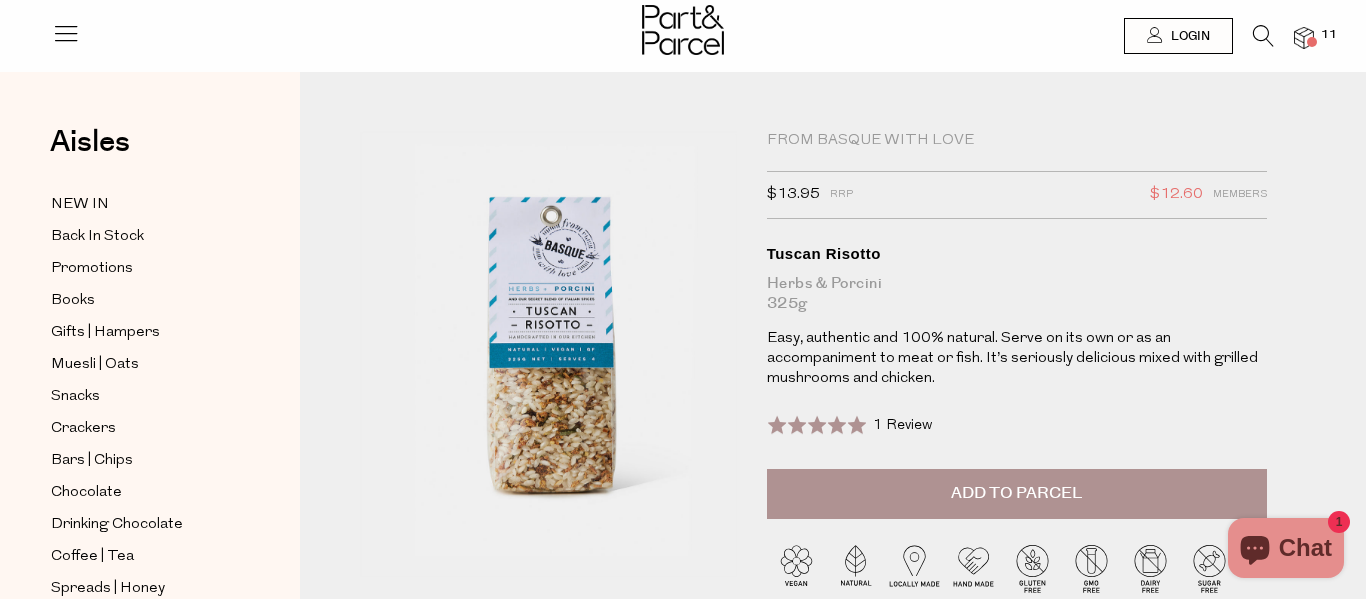 click on "Add to Parcel" at bounding box center [1016, 493] 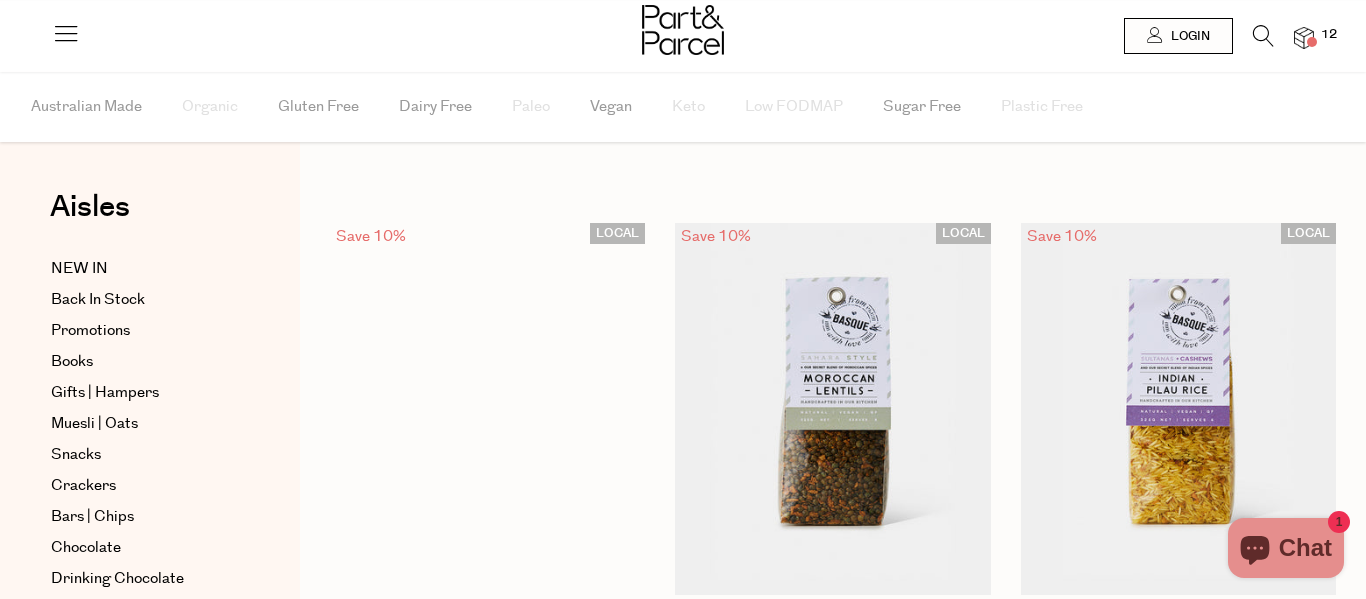 scroll, scrollTop: 551, scrollLeft: 0, axis: vertical 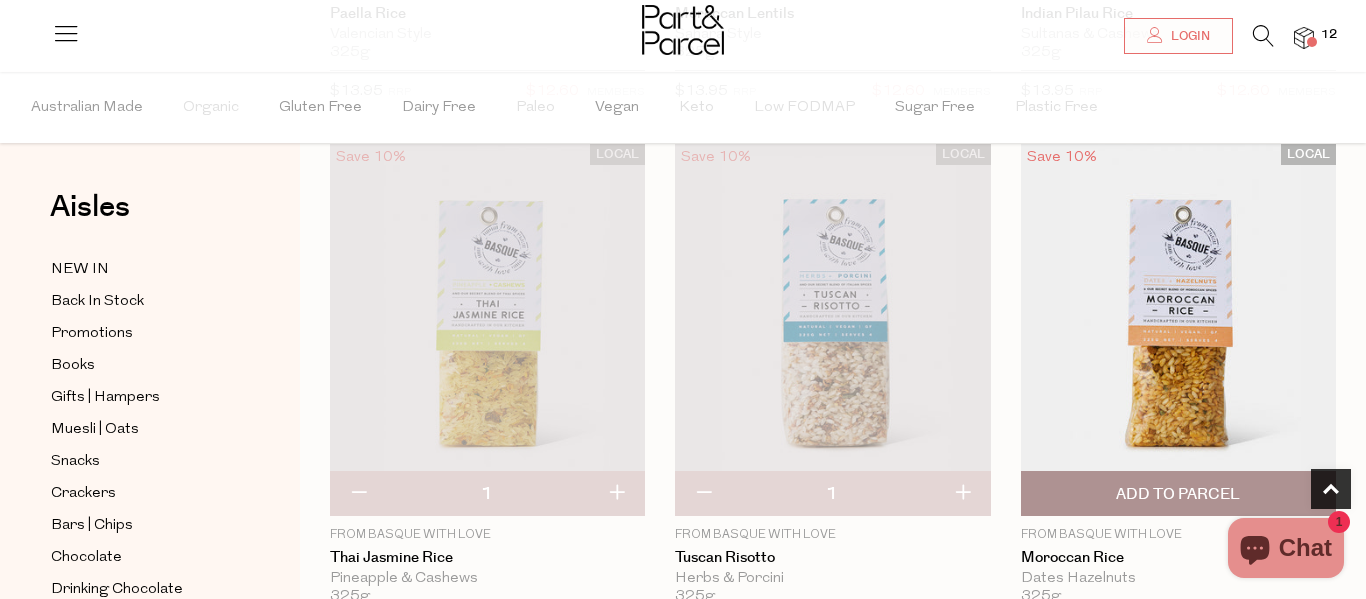 click at bounding box center (1178, 330) 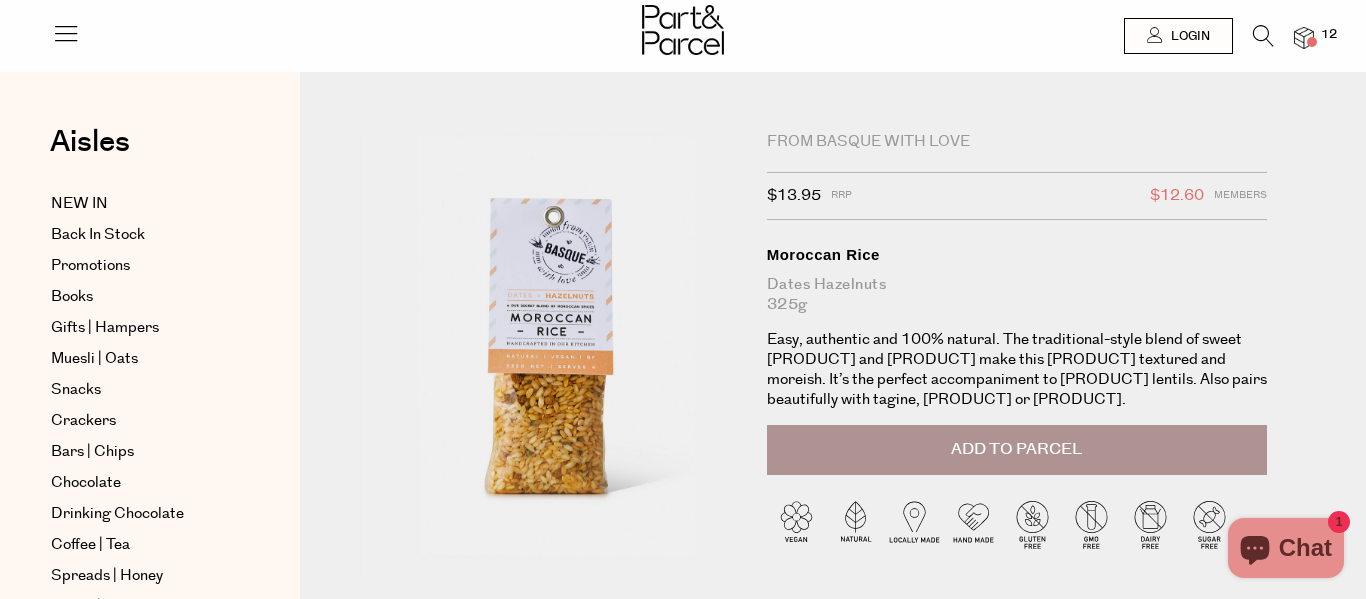scroll, scrollTop: 0, scrollLeft: 0, axis: both 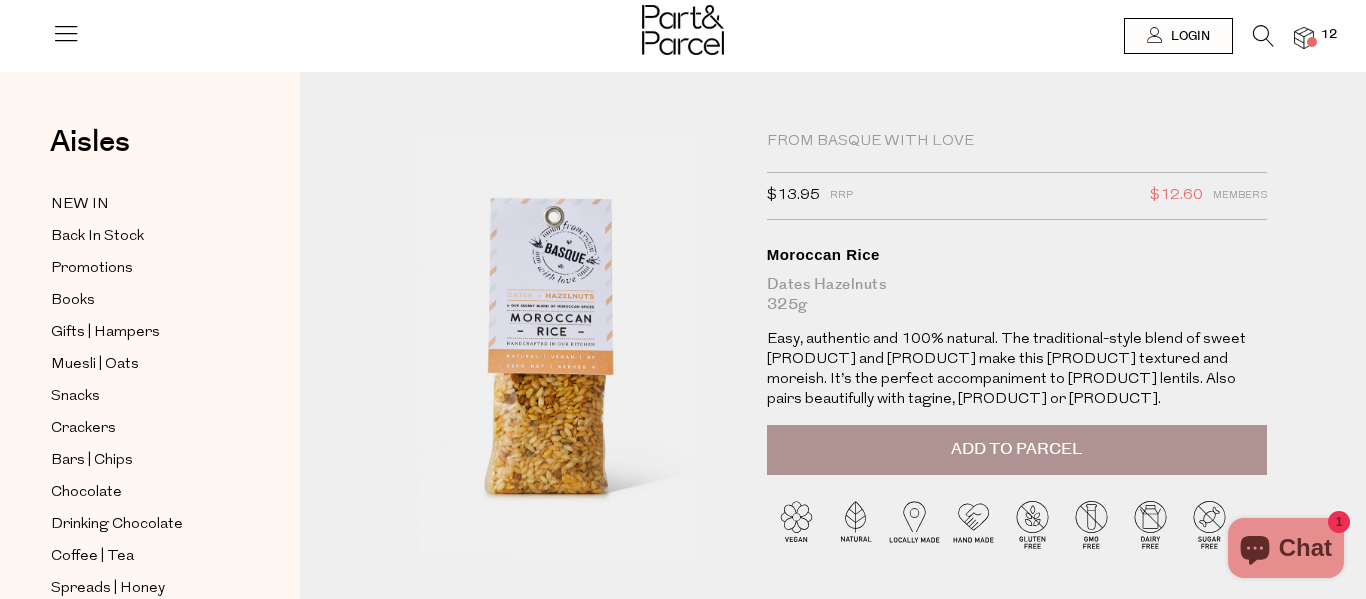 click on "Add to Parcel" at bounding box center (1016, 449) 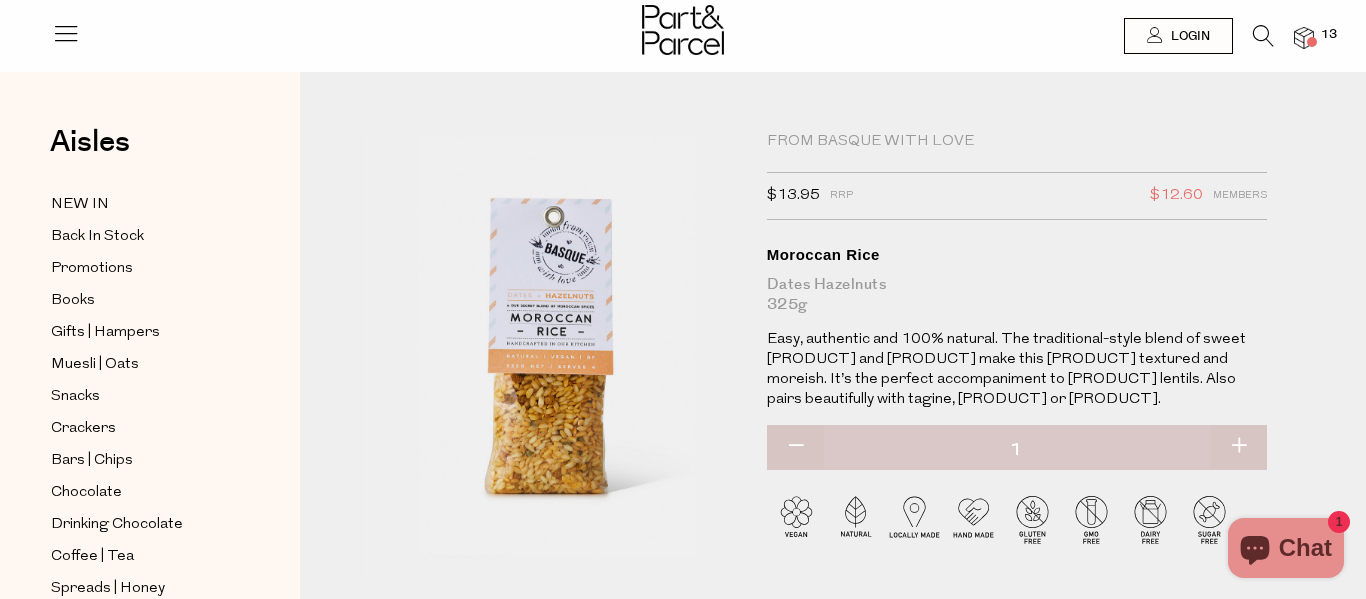 click at bounding box center [1263, 36] 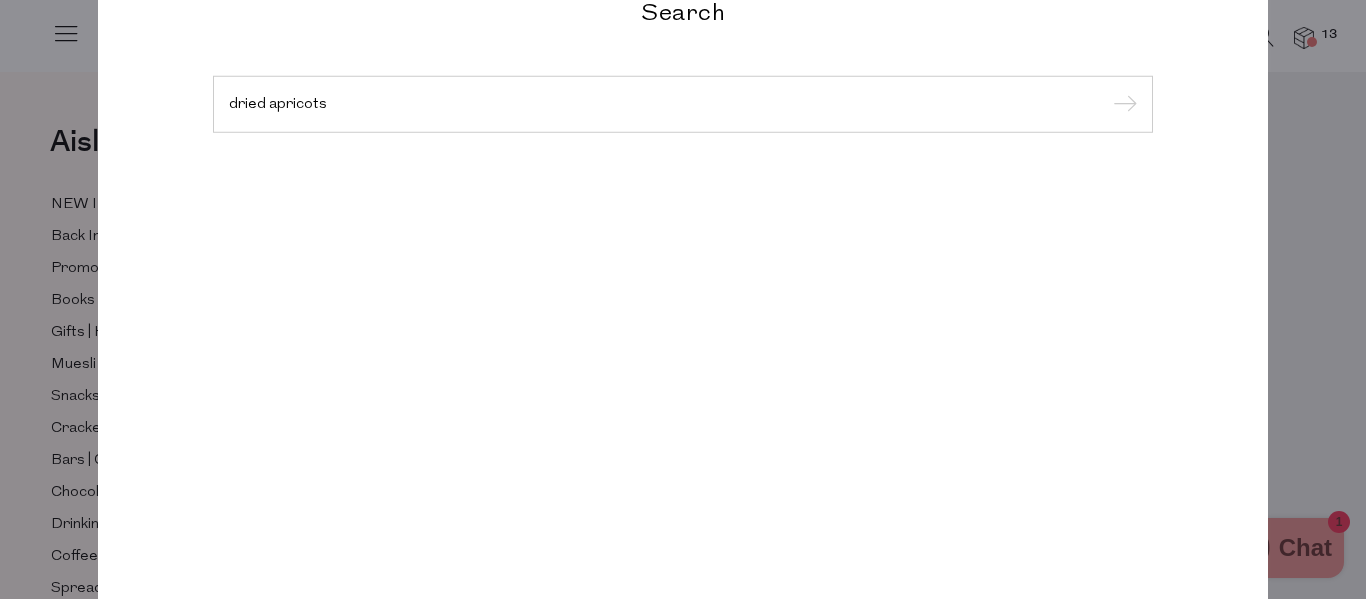 type on "dried apricots" 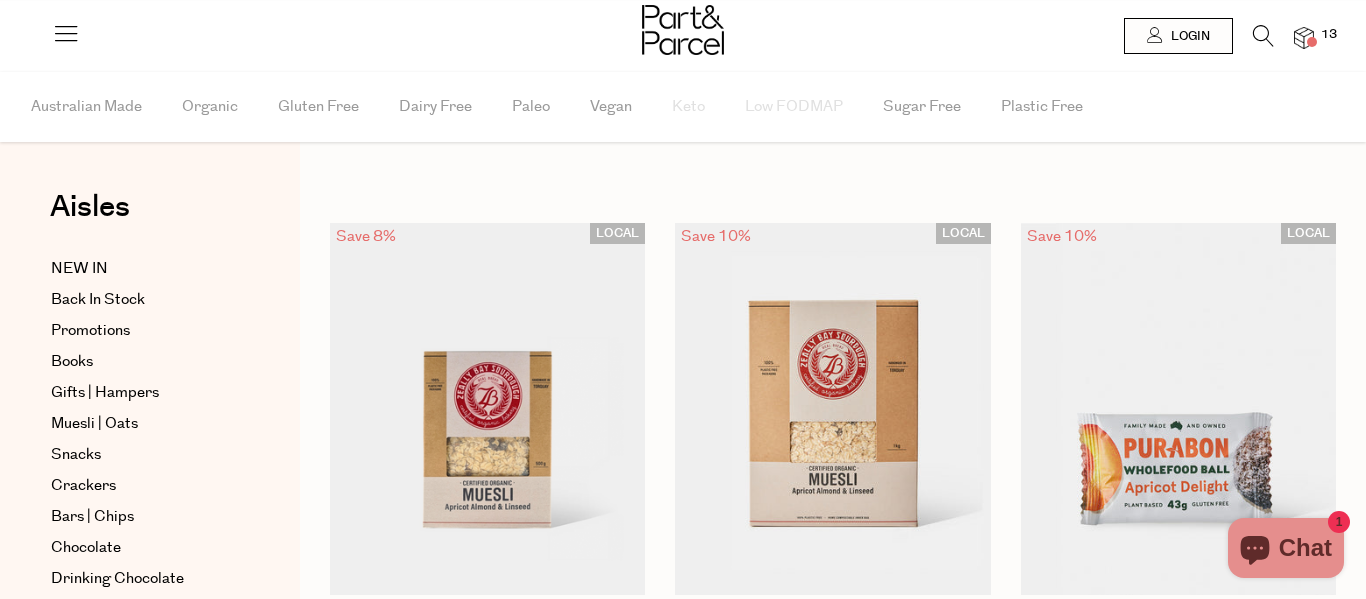 scroll, scrollTop: 0, scrollLeft: 0, axis: both 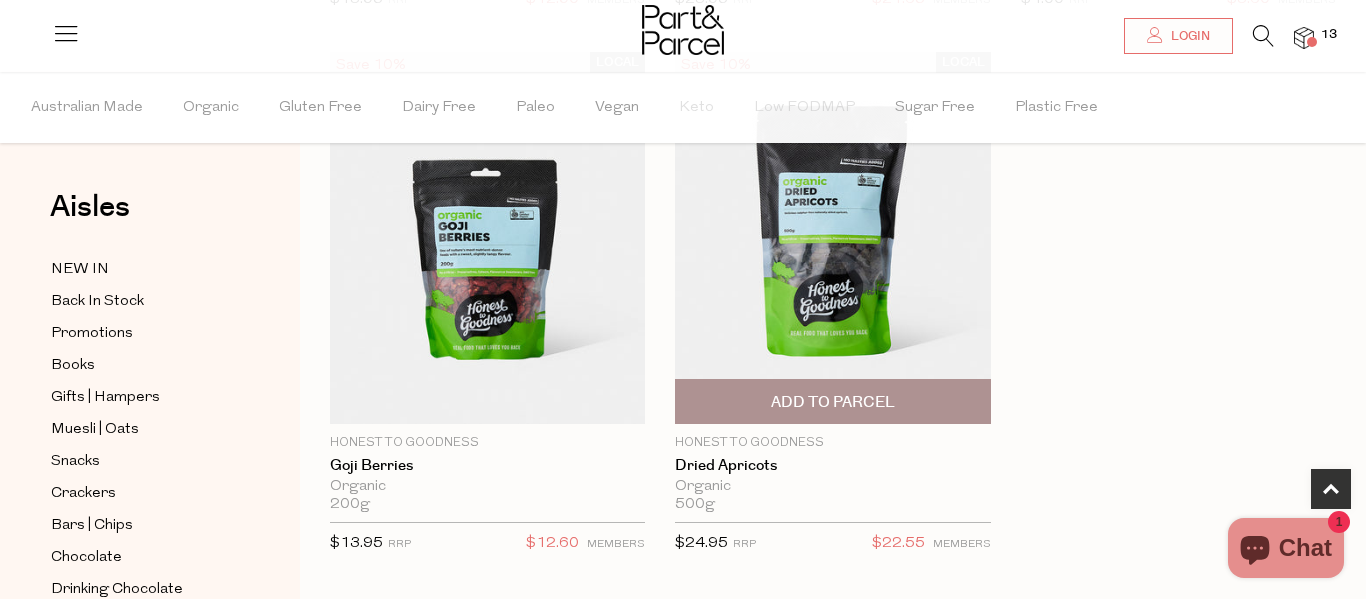 click on "Add To Parcel" at bounding box center [832, 401] 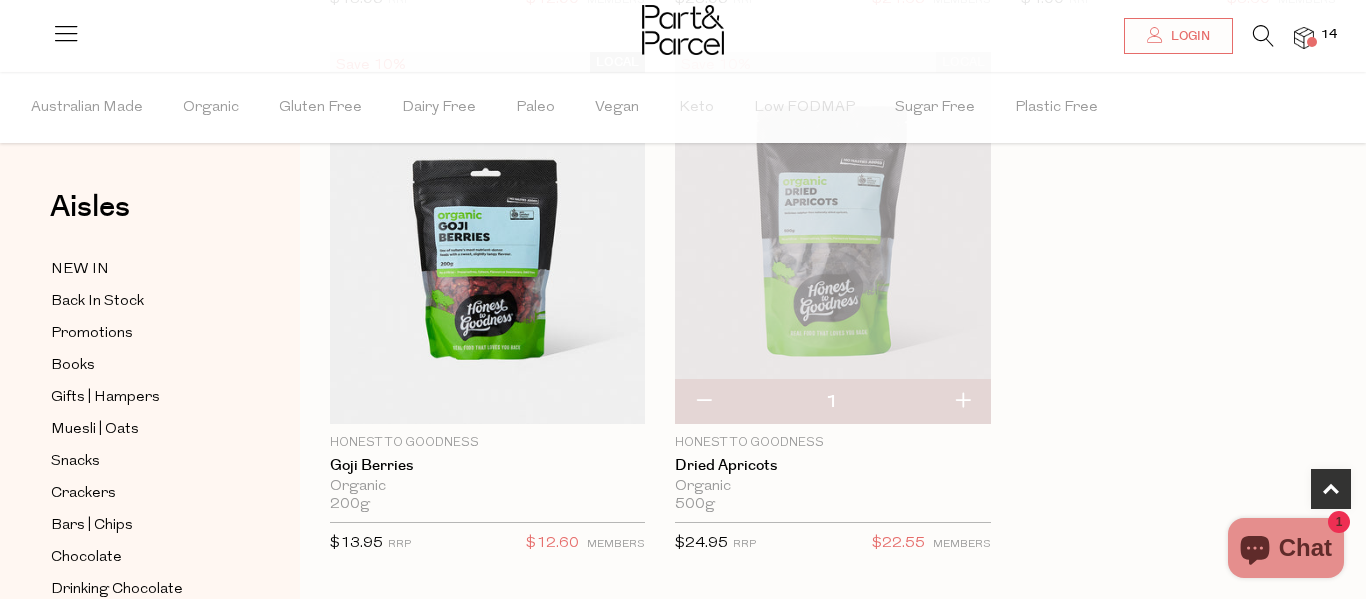 click at bounding box center (1263, 36) 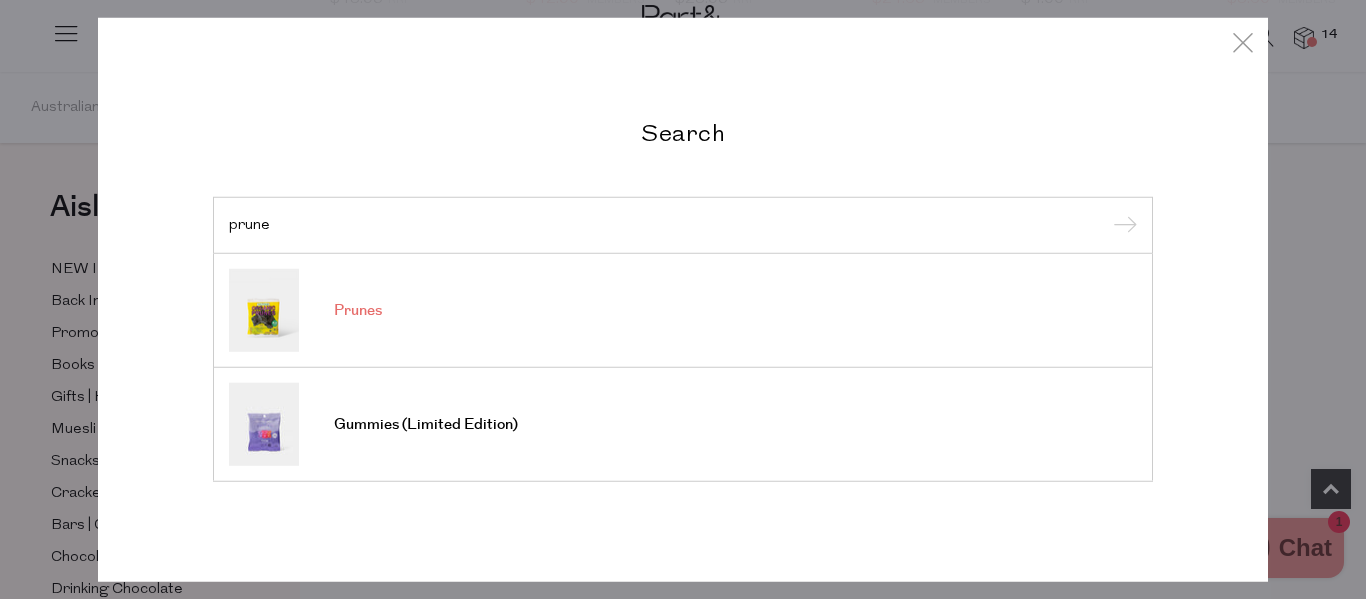 type on "prune" 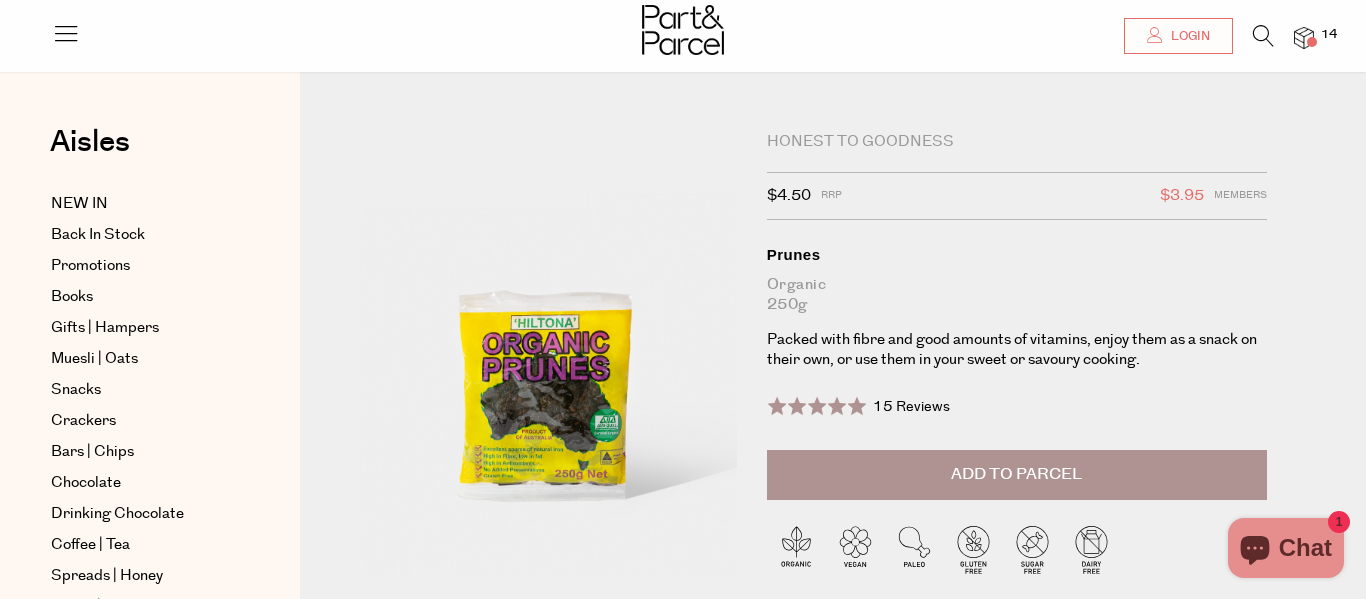 scroll, scrollTop: 99, scrollLeft: 0, axis: vertical 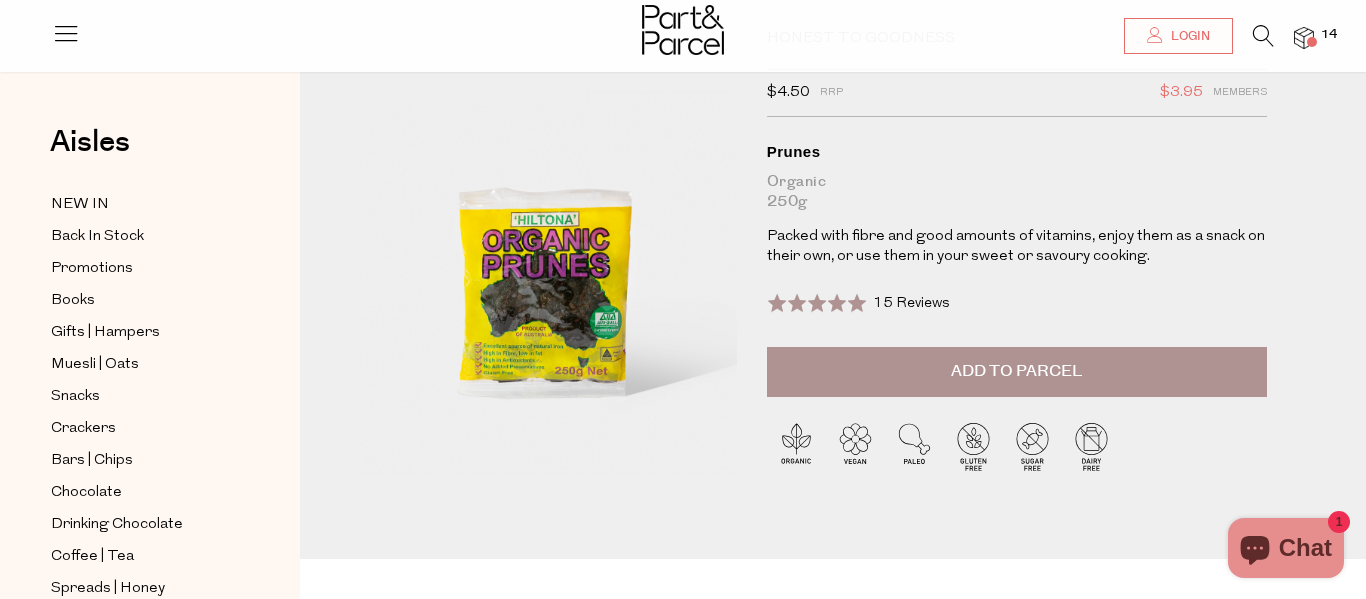 click on "Add to Parcel" at bounding box center [1016, 371] 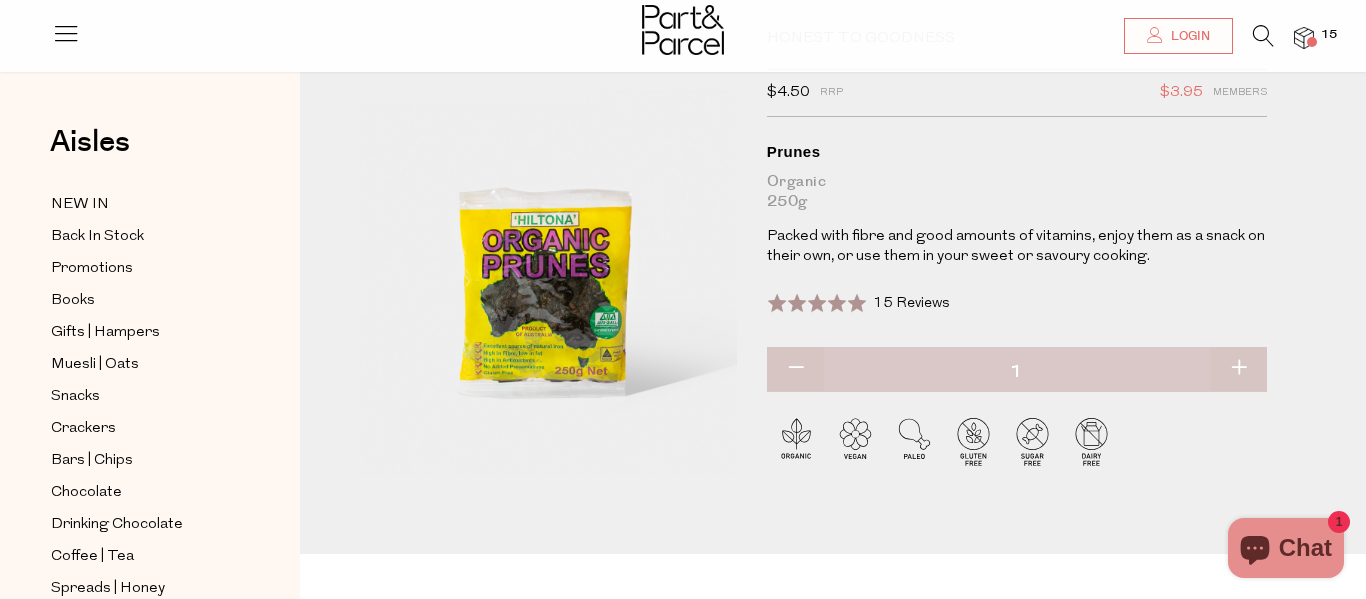 click at bounding box center [683, 32] 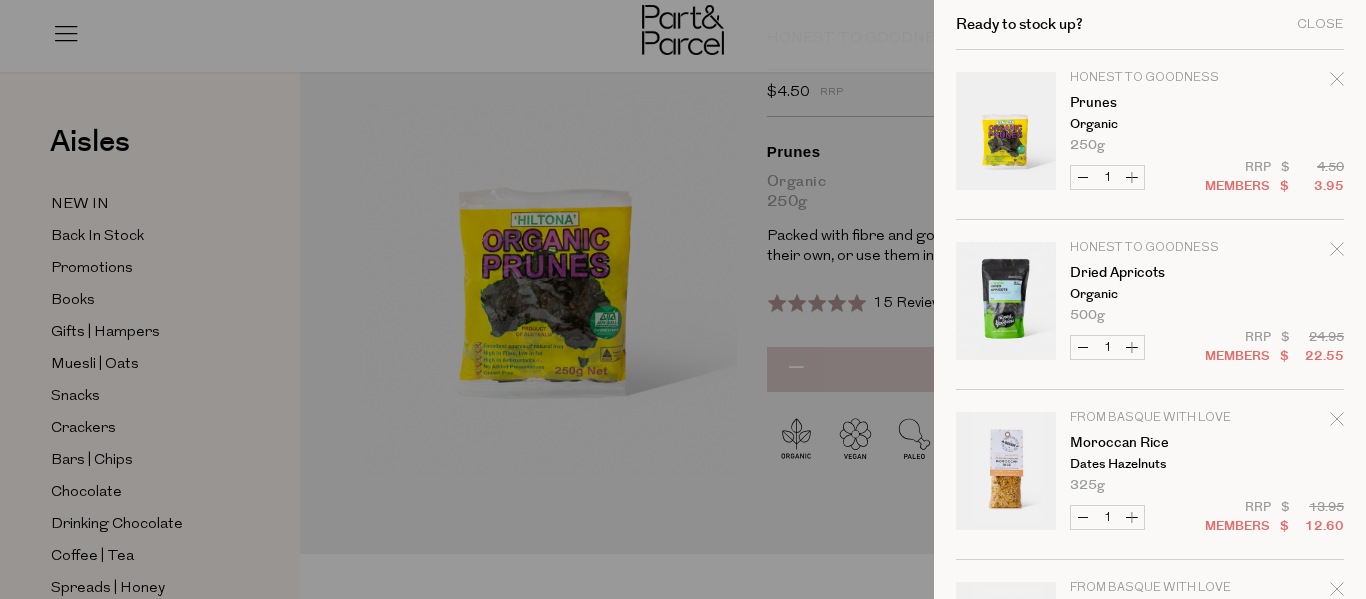 click at bounding box center (683, 299) 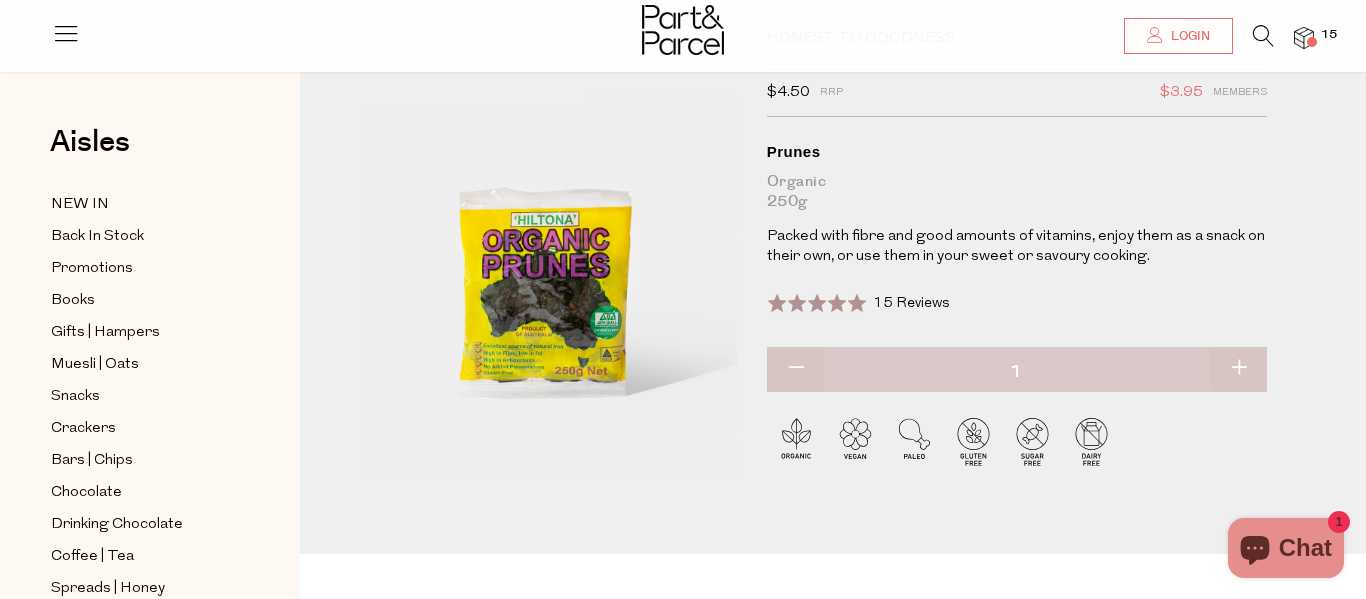 click at bounding box center (1312, 42) 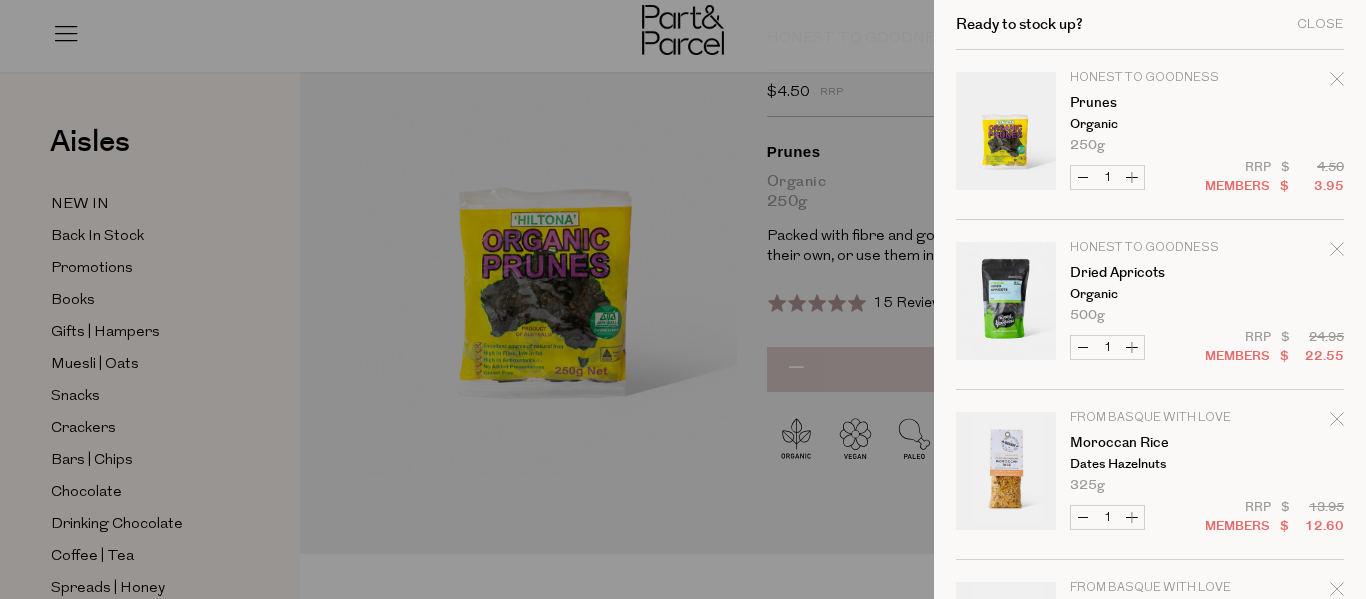 click on "Increase Prunes" at bounding box center [1132, 177] 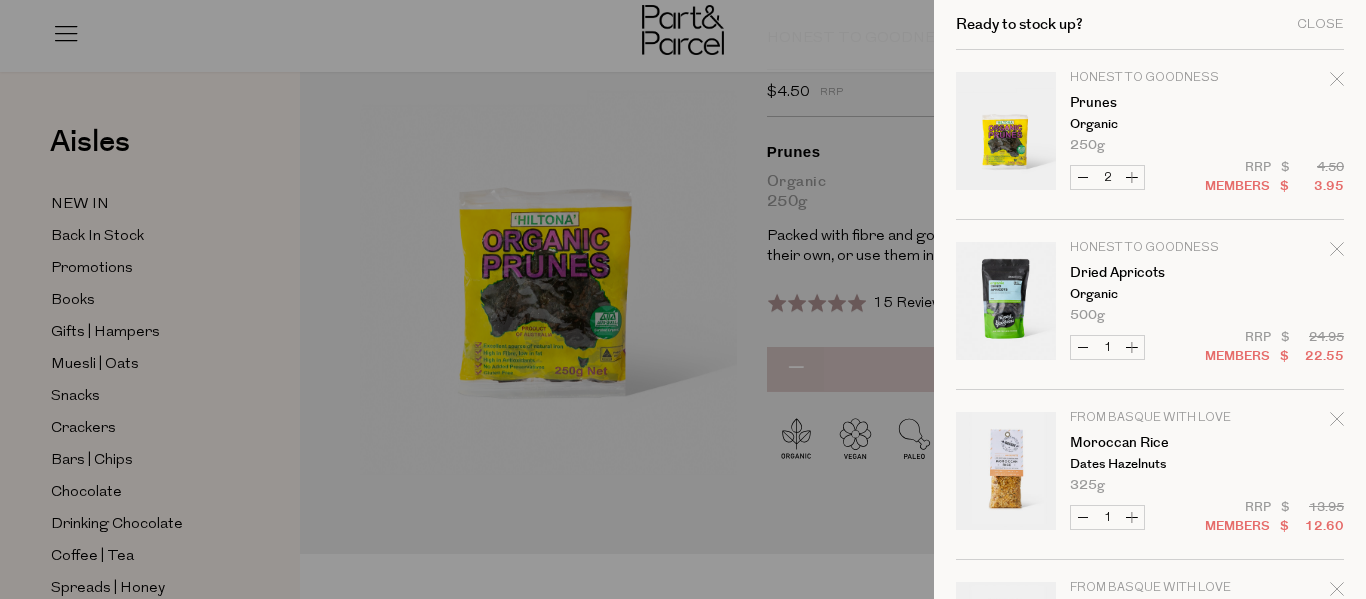 type on "2" 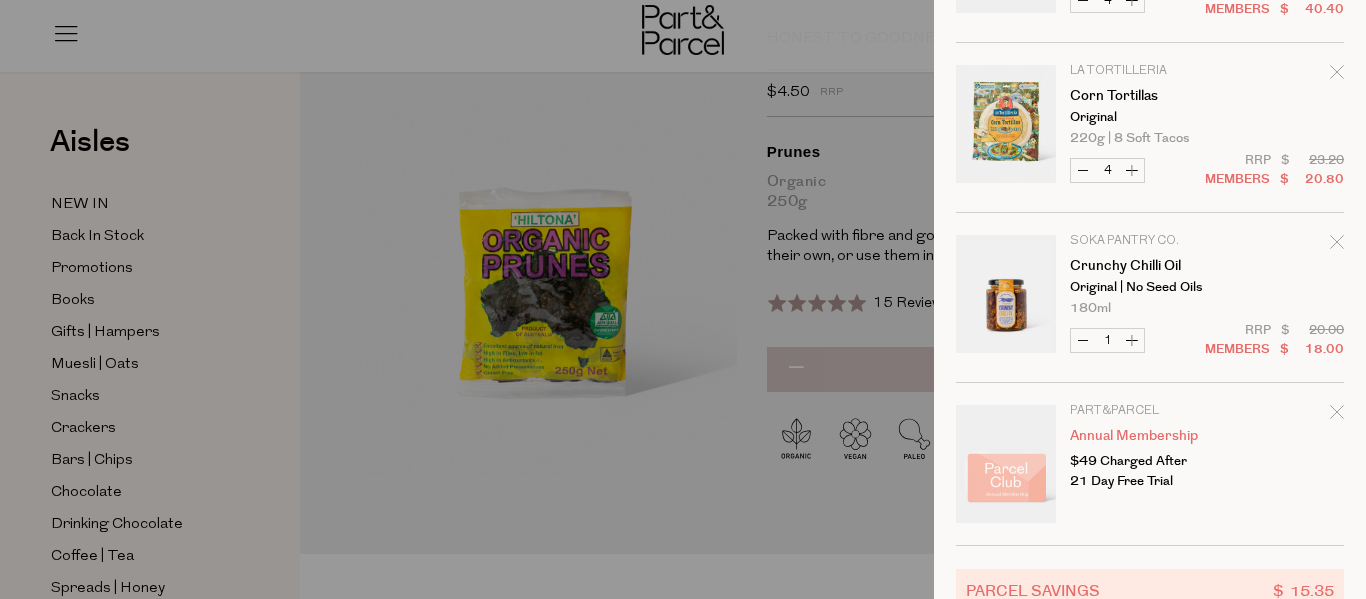 scroll, scrollTop: 1045, scrollLeft: 0, axis: vertical 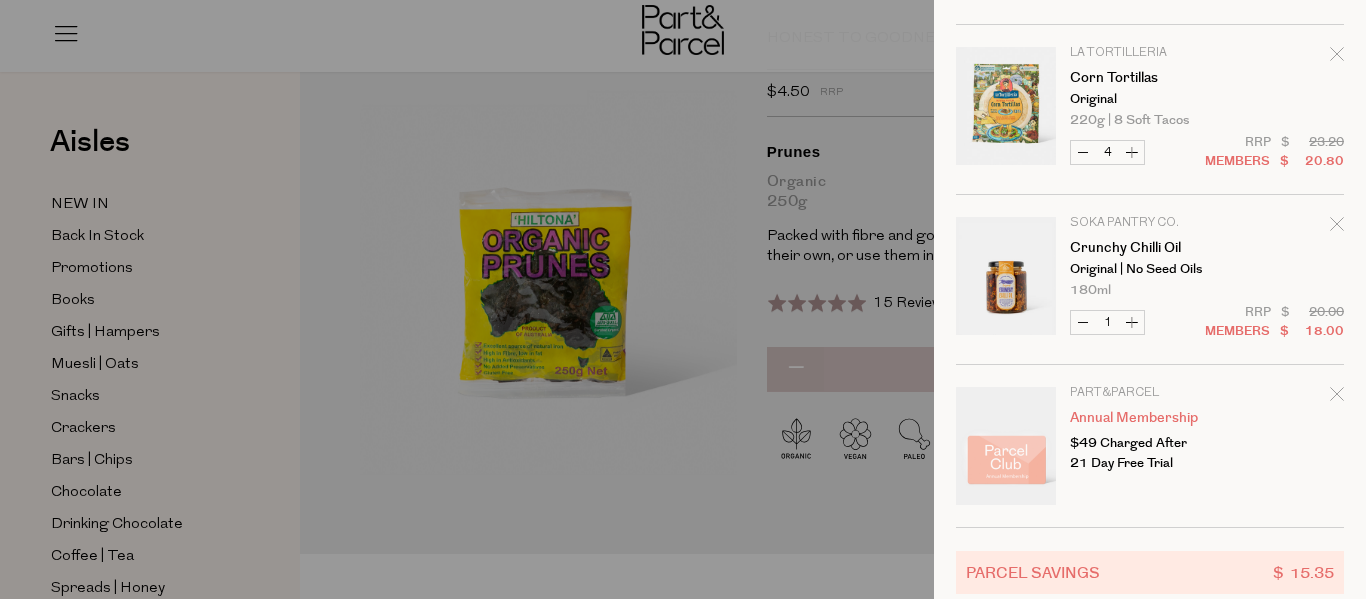 click on "Increase Corn Tortillas" at bounding box center [1132, 152] 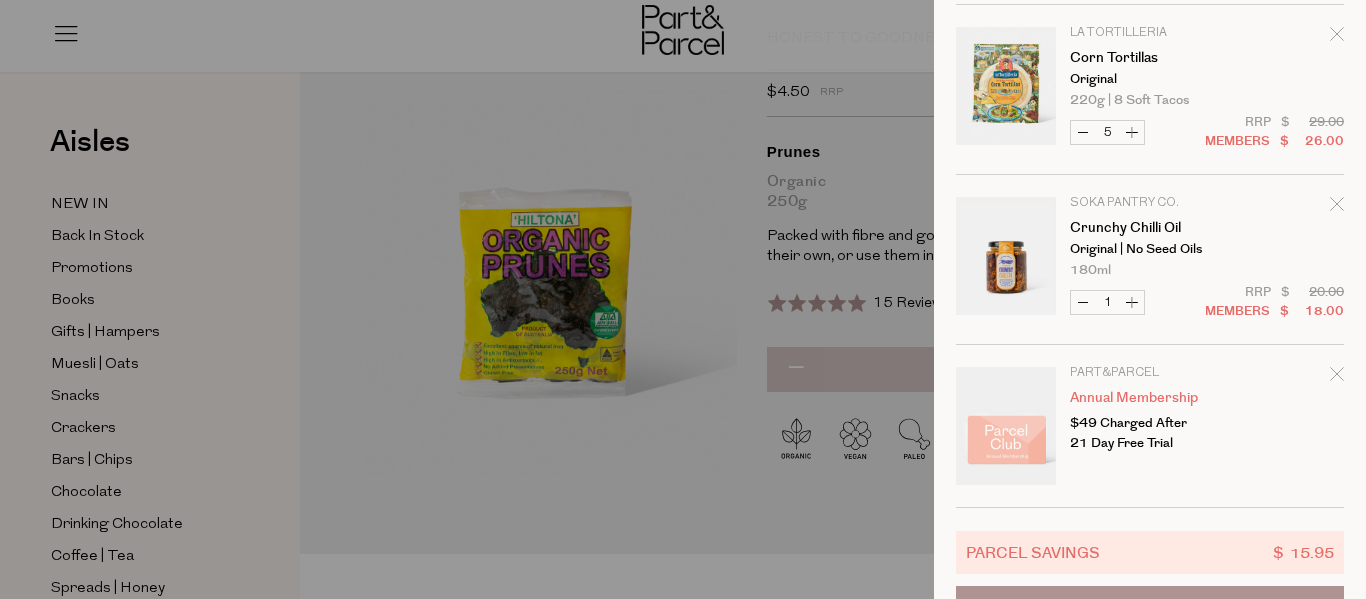 scroll, scrollTop: 1119, scrollLeft: 0, axis: vertical 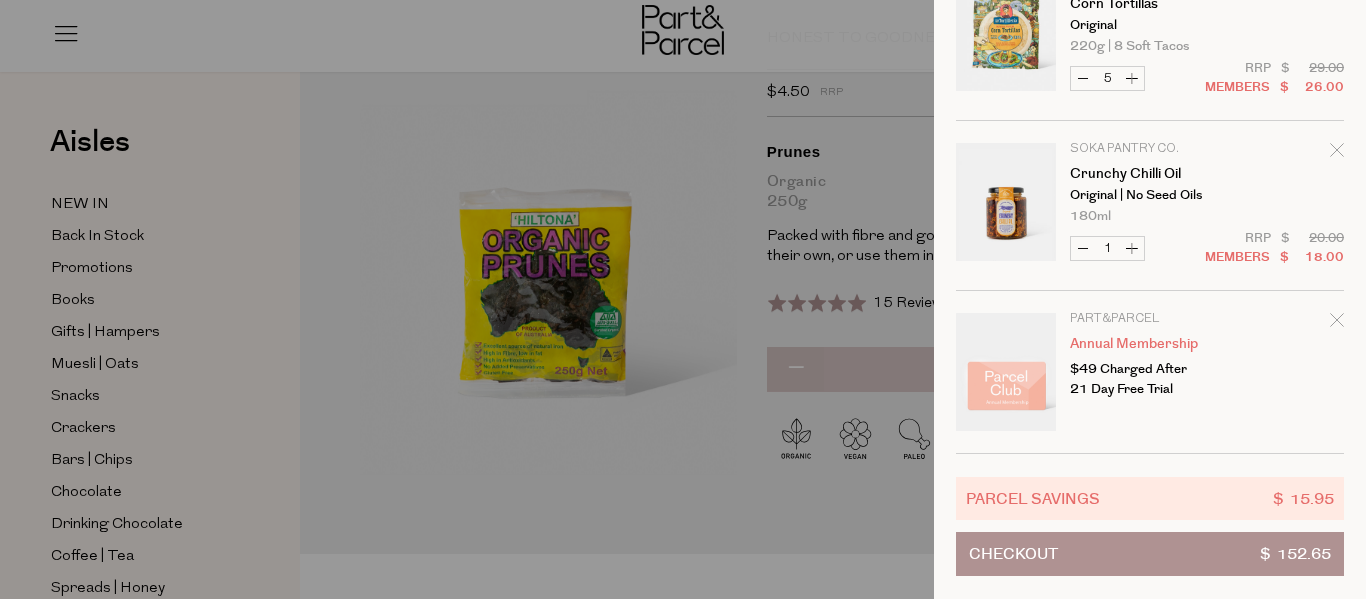 click on "Checkout $ 152.65" at bounding box center (1150, 554) 